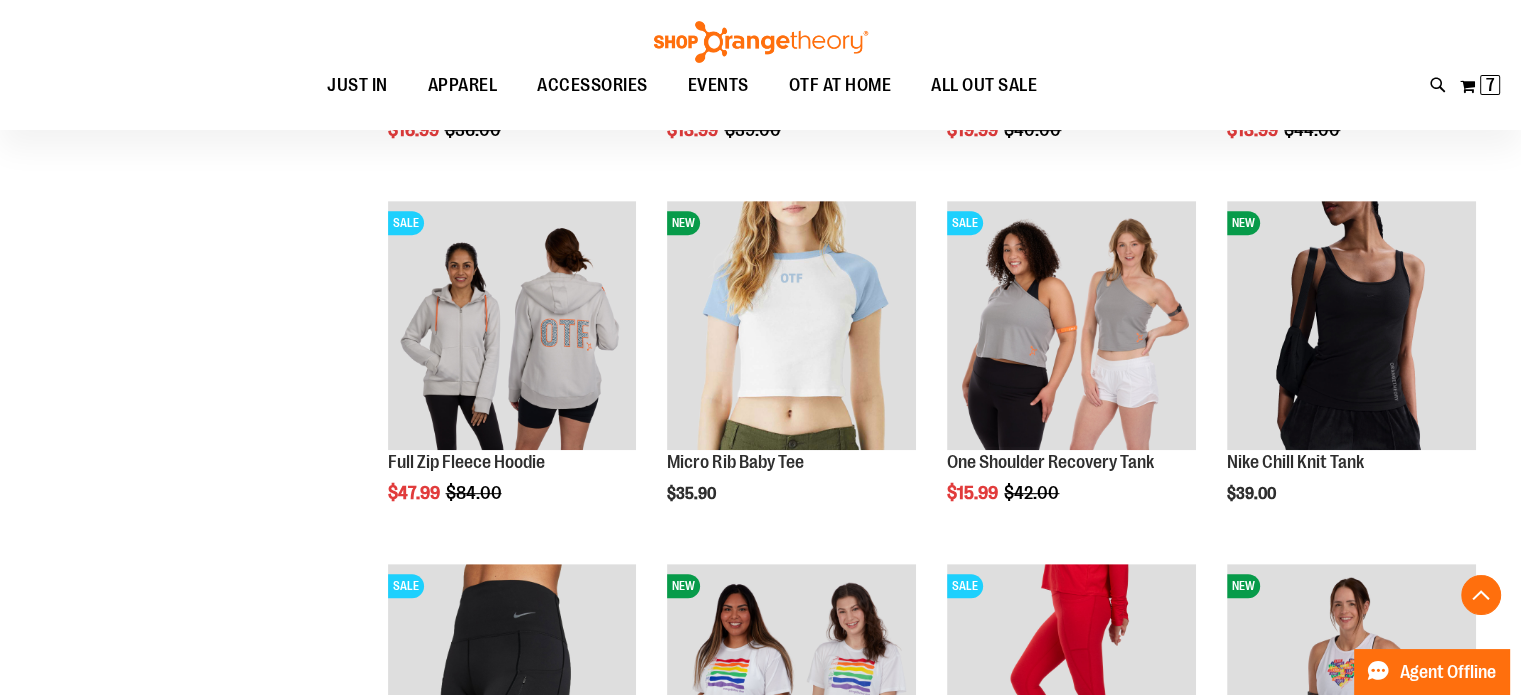 scroll, scrollTop: 859, scrollLeft: 0, axis: vertical 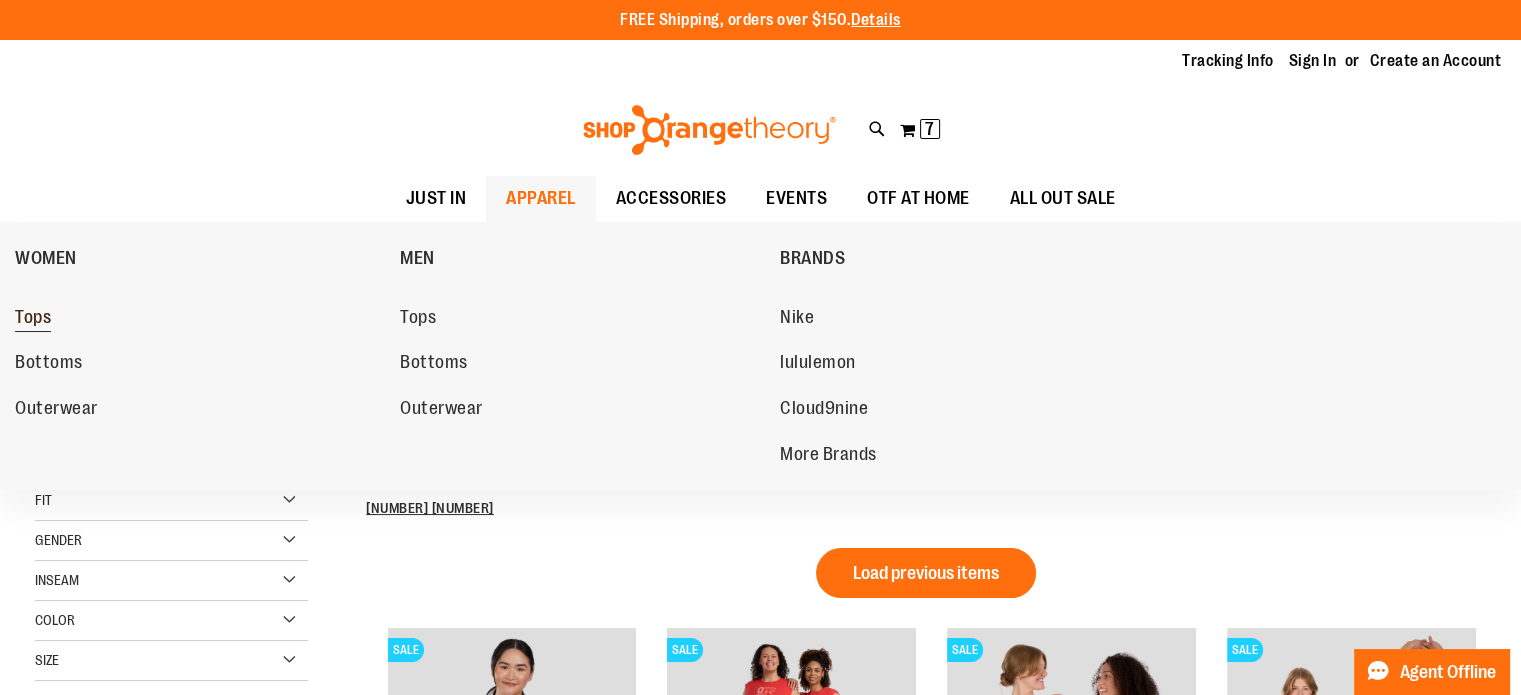 click on "Tops" at bounding box center (197, 318) 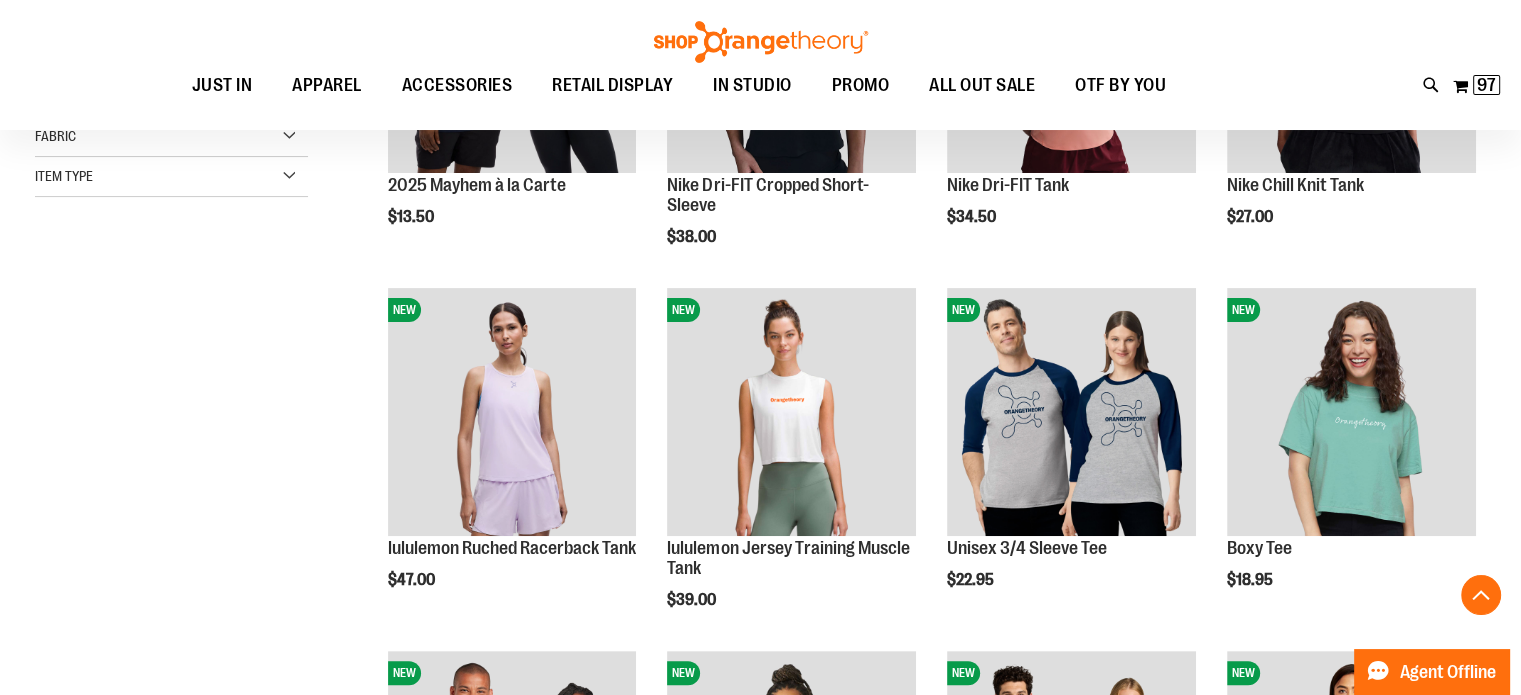 scroll, scrollTop: 496, scrollLeft: 0, axis: vertical 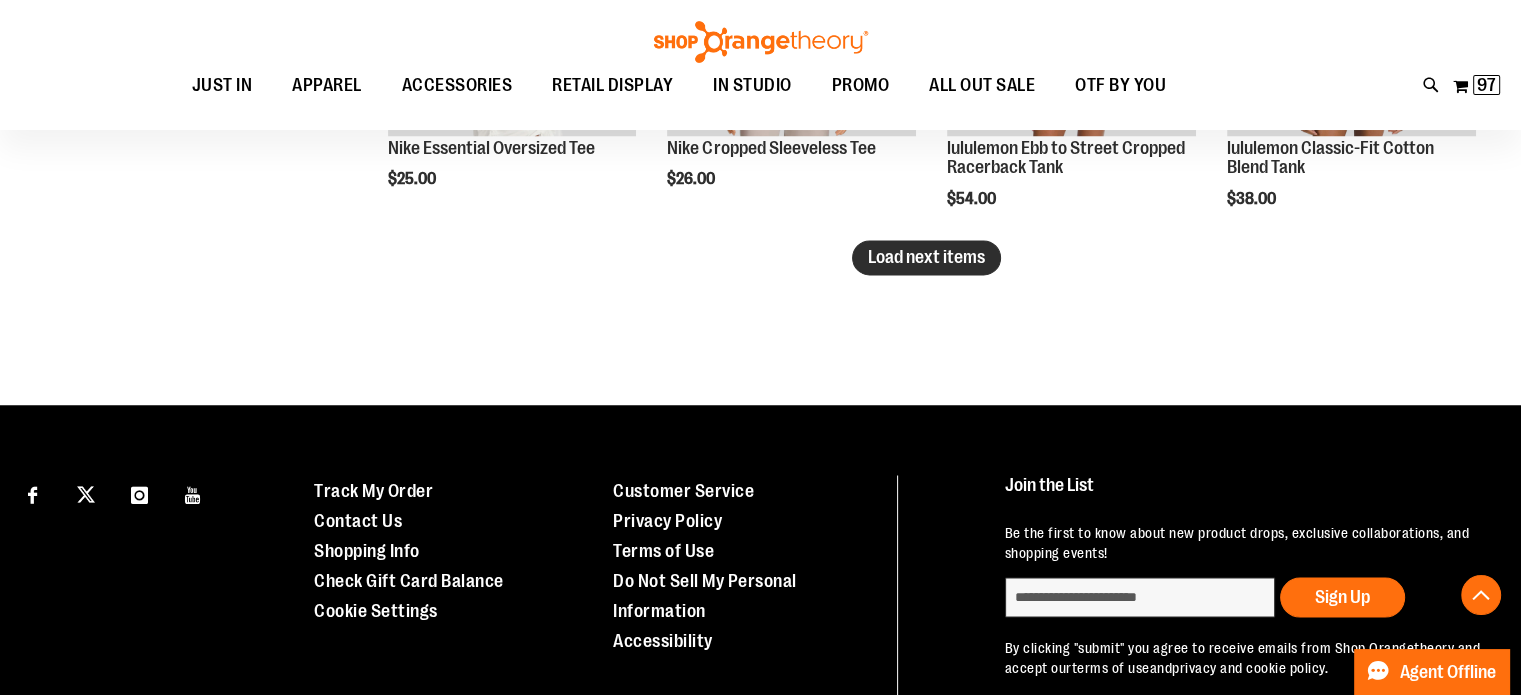 click on "Load next items" at bounding box center (926, 257) 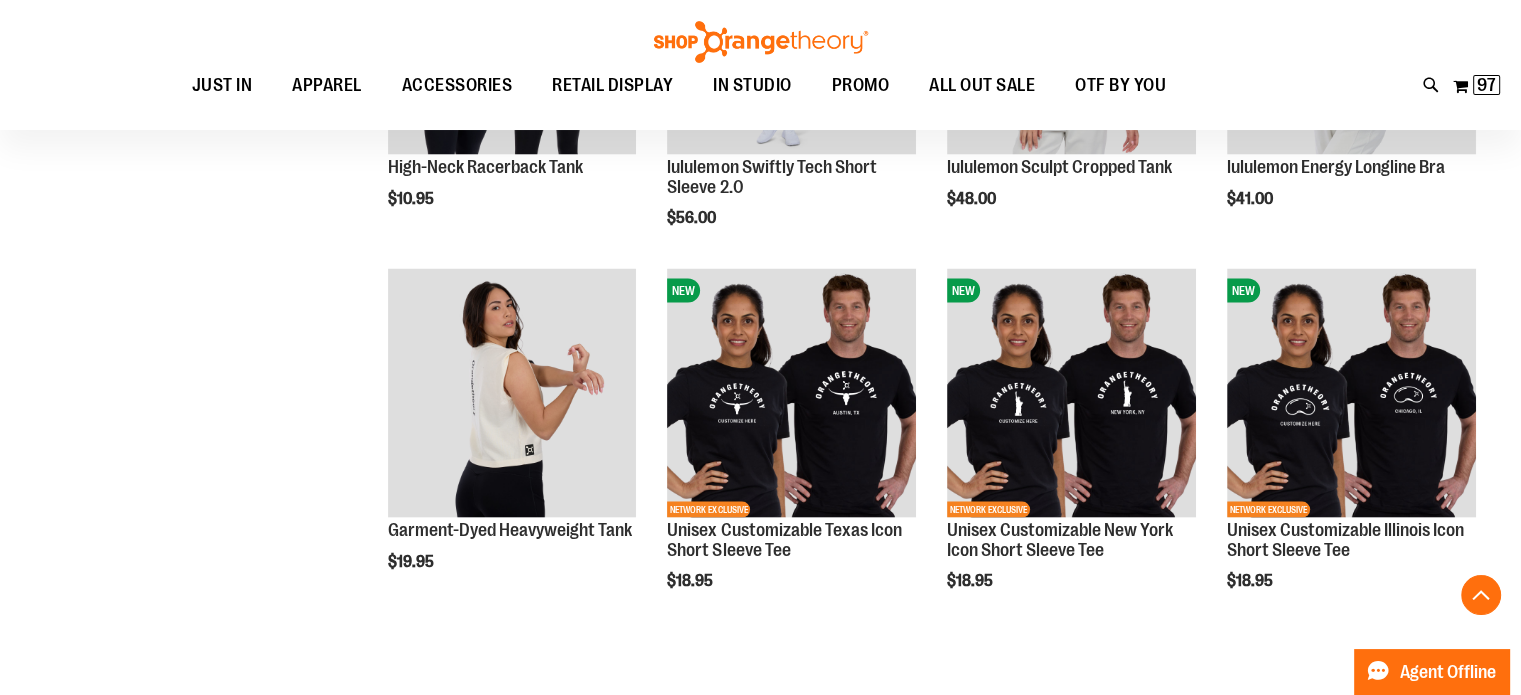 scroll, scrollTop: 4193, scrollLeft: 0, axis: vertical 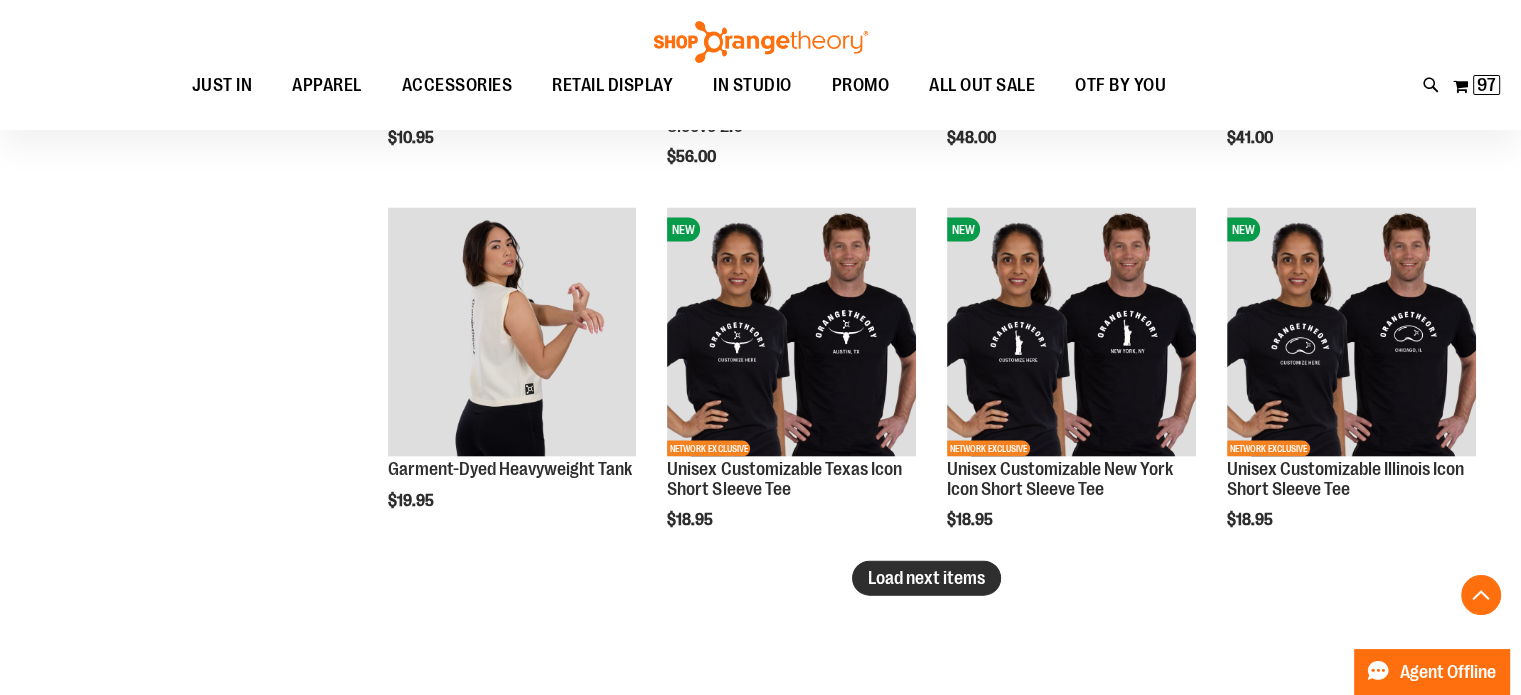 click on "Load next items" at bounding box center [926, 578] 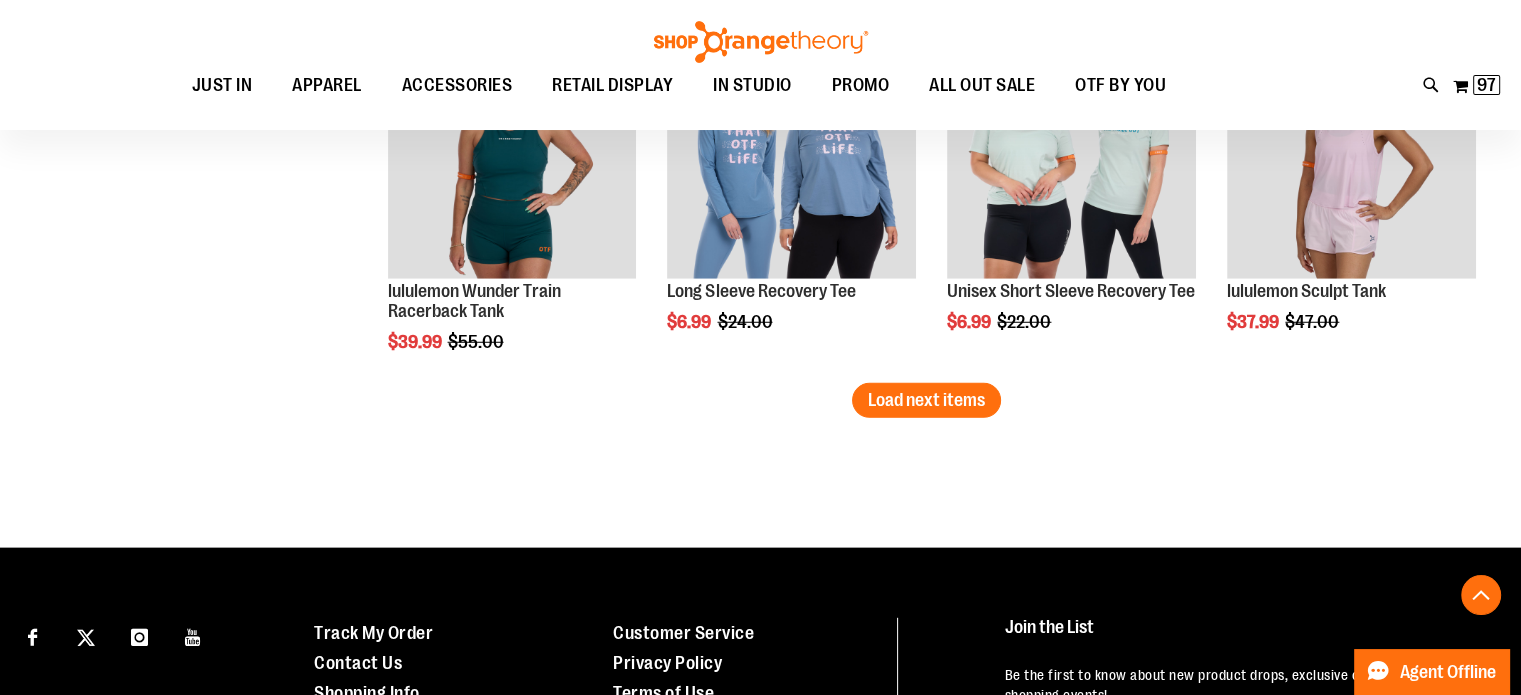 scroll, scrollTop: 5522, scrollLeft: 0, axis: vertical 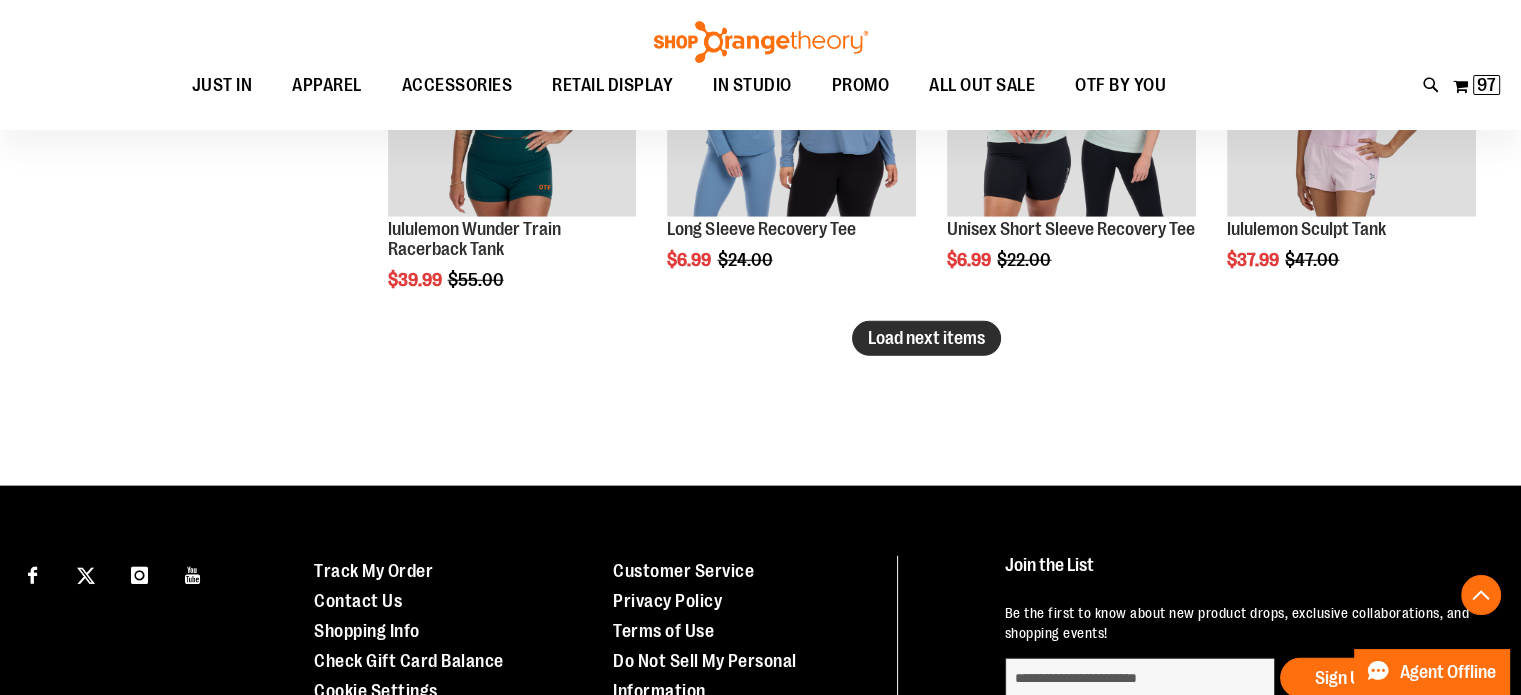 click on "Load next items" at bounding box center [926, 338] 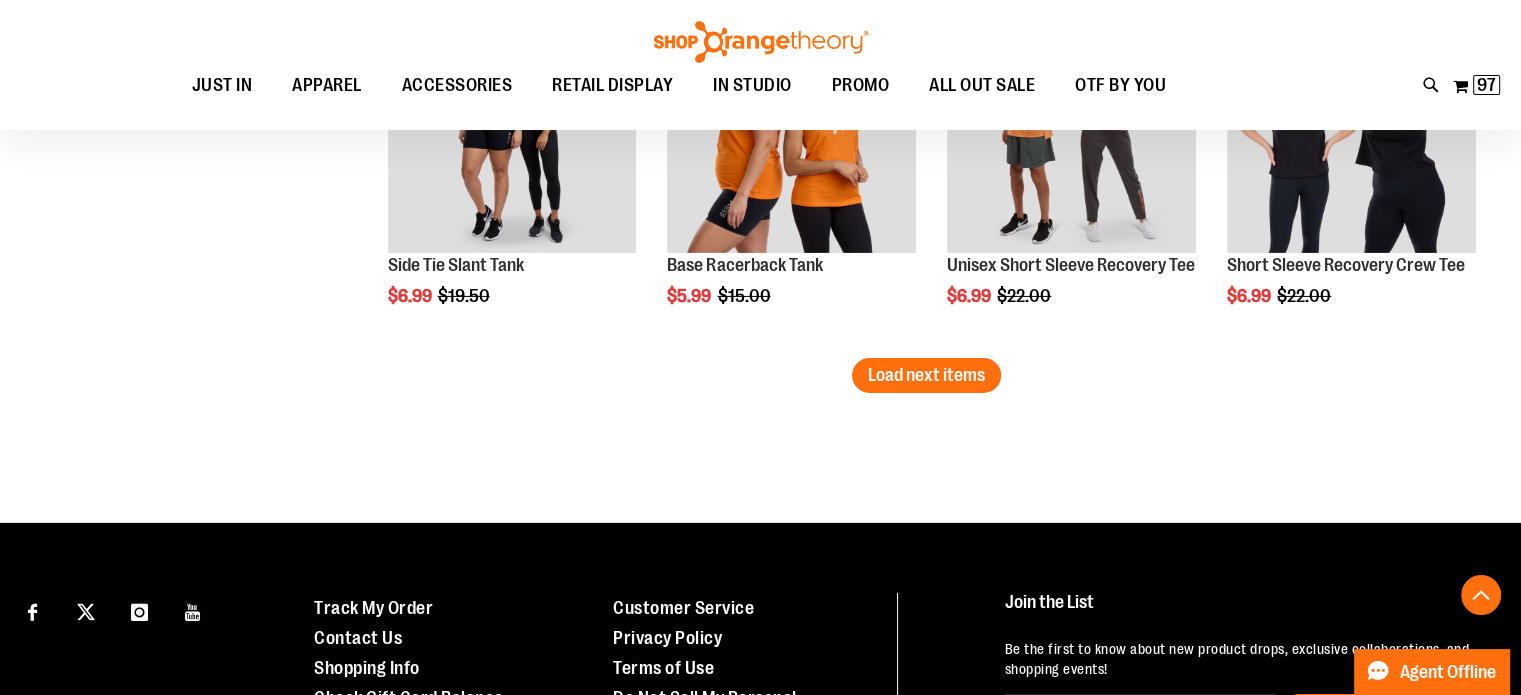 scroll, scrollTop: 6627, scrollLeft: 0, axis: vertical 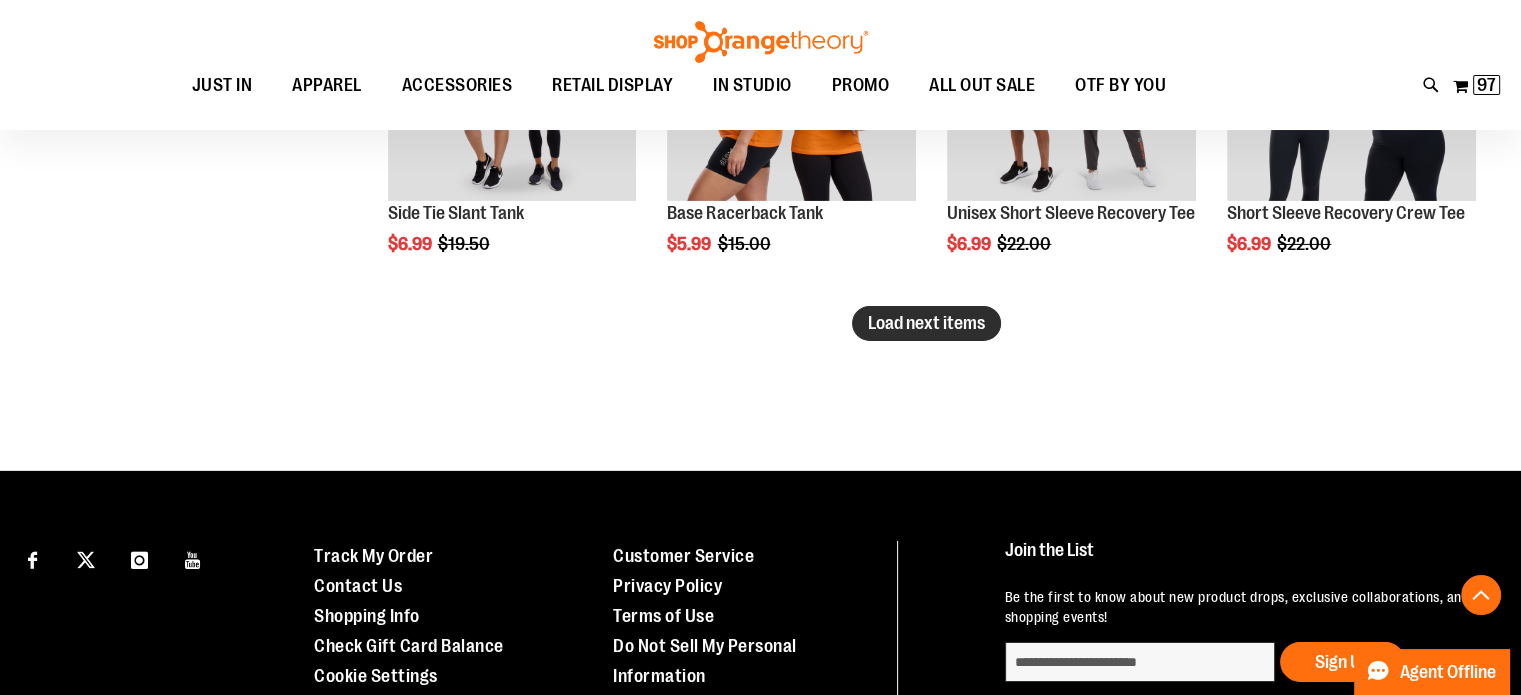 click on "Load next items" at bounding box center [926, 323] 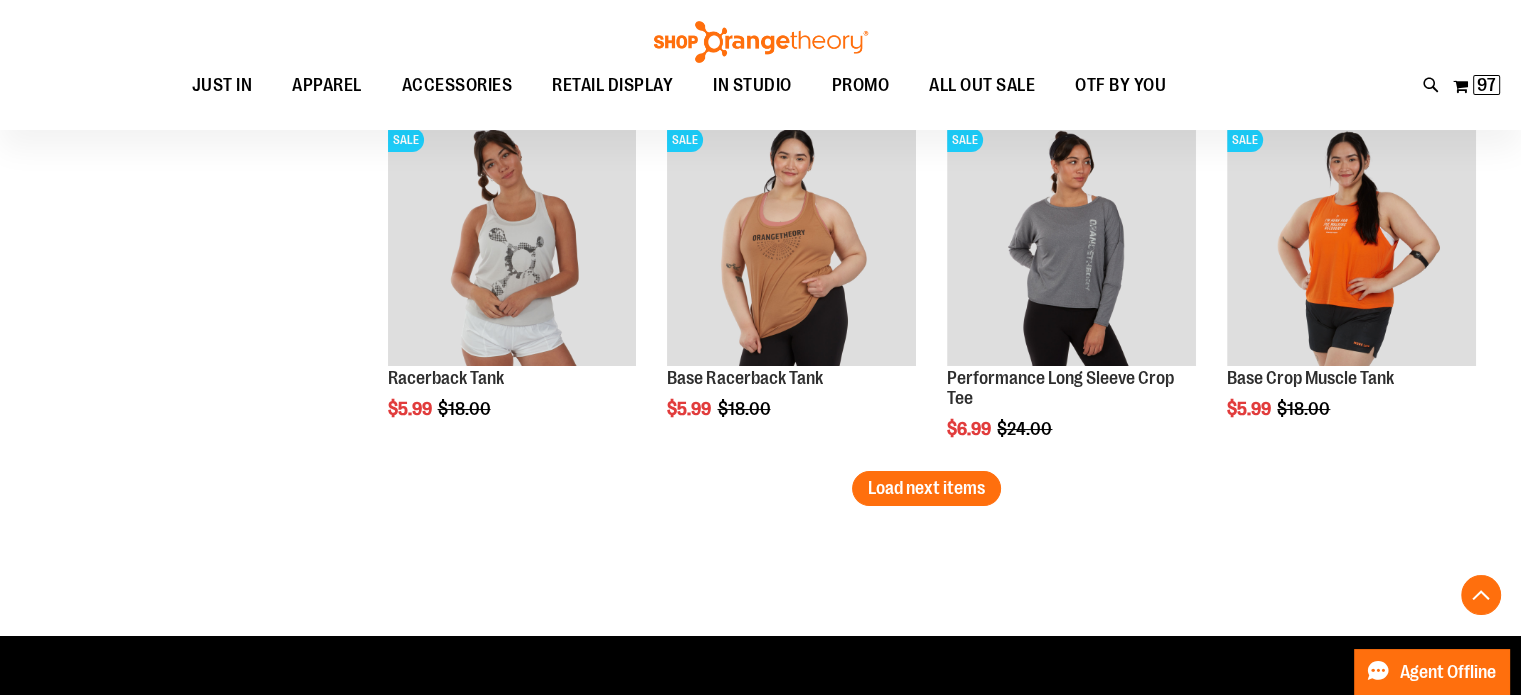scroll, scrollTop: 7554, scrollLeft: 0, axis: vertical 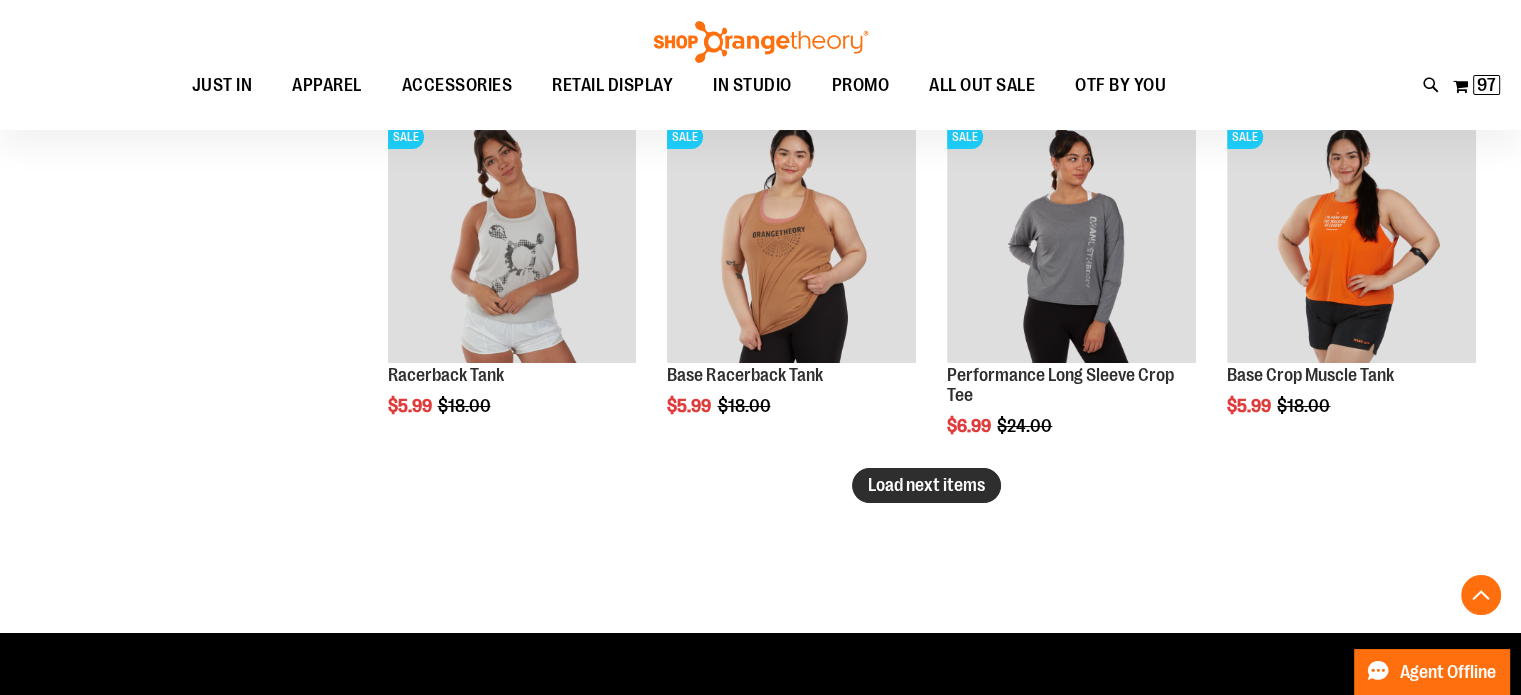 click on "Load next items" at bounding box center (926, 485) 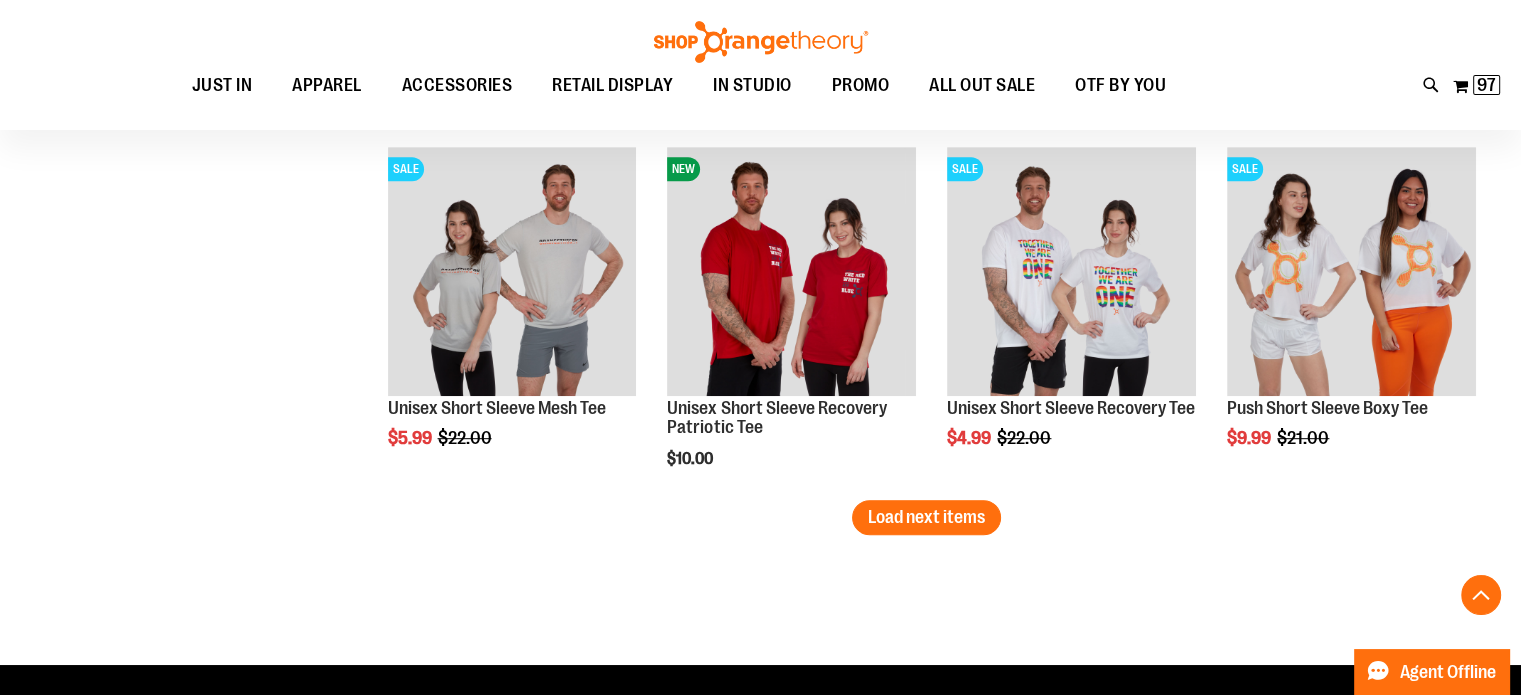 scroll, scrollTop: 8612, scrollLeft: 0, axis: vertical 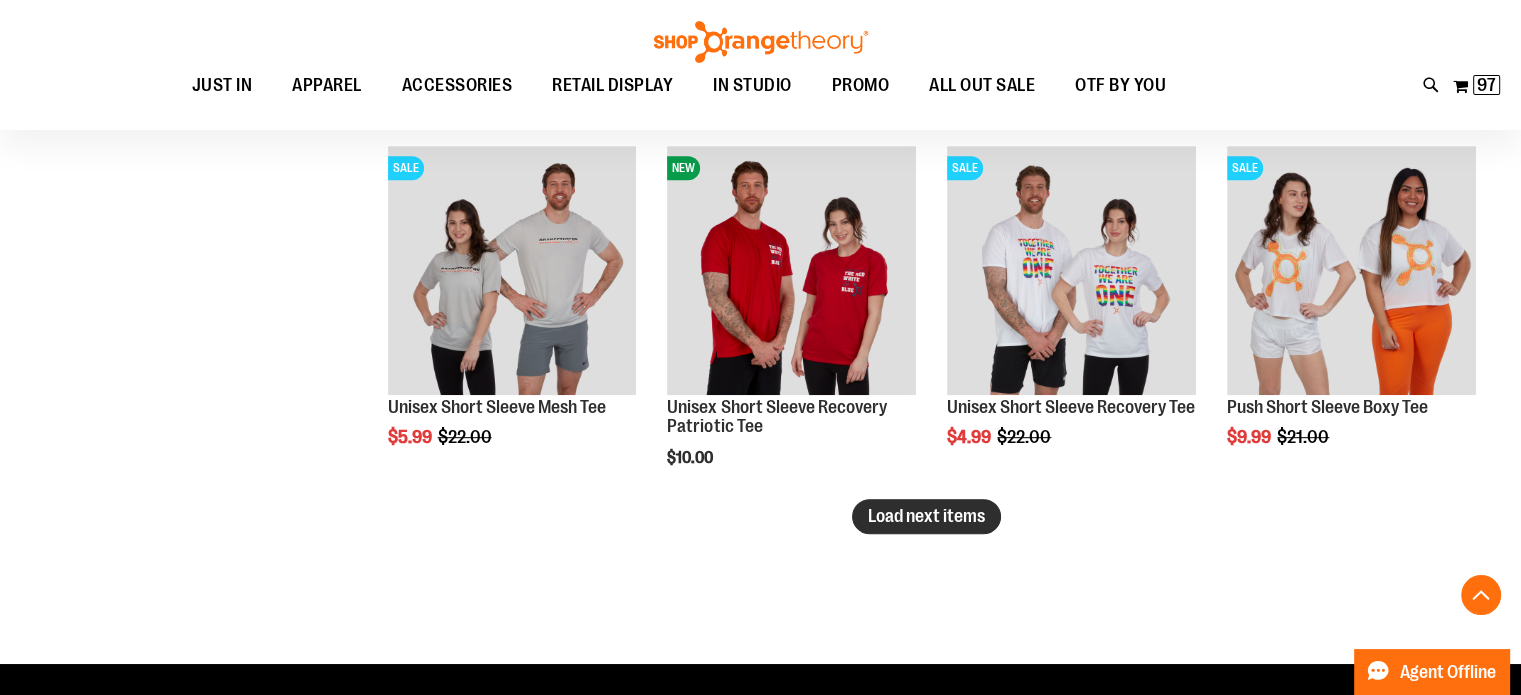 click on "Load next items" at bounding box center (926, 516) 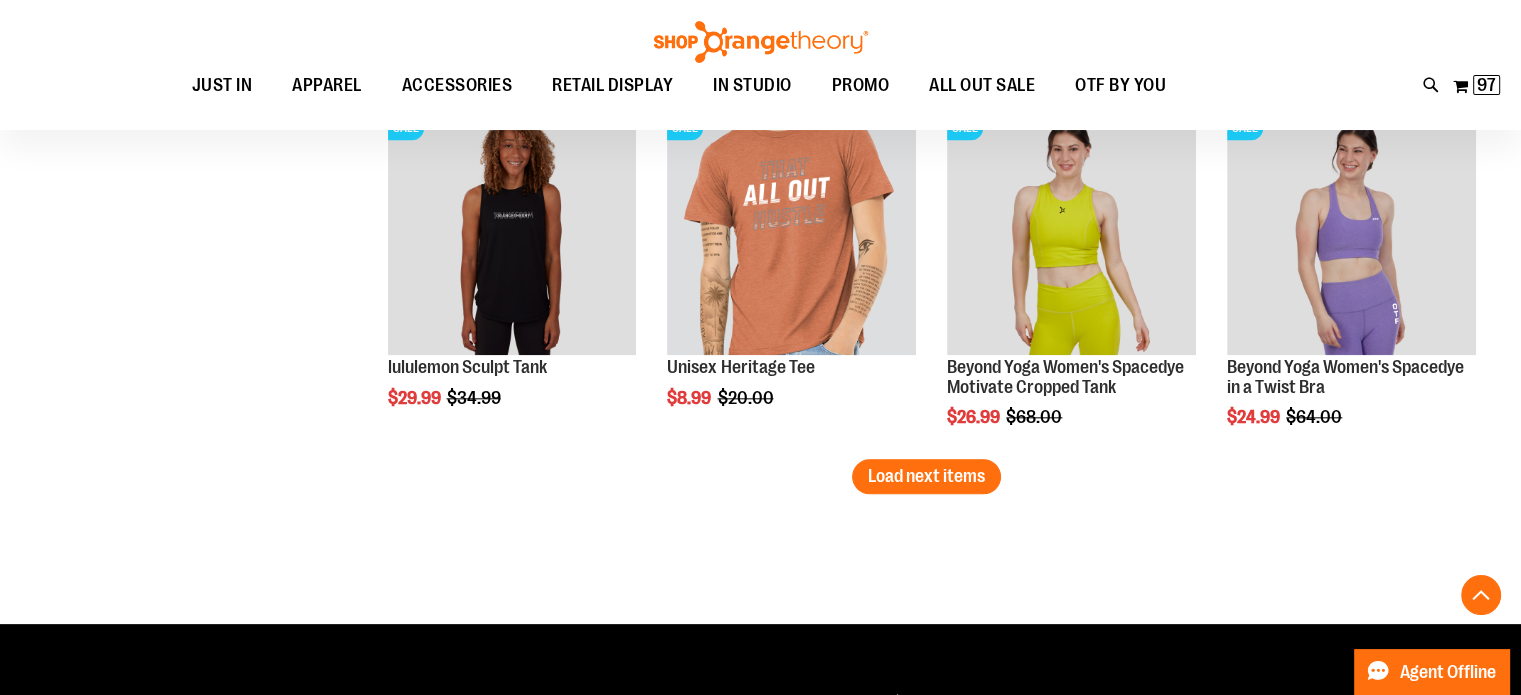 scroll, scrollTop: 9742, scrollLeft: 0, axis: vertical 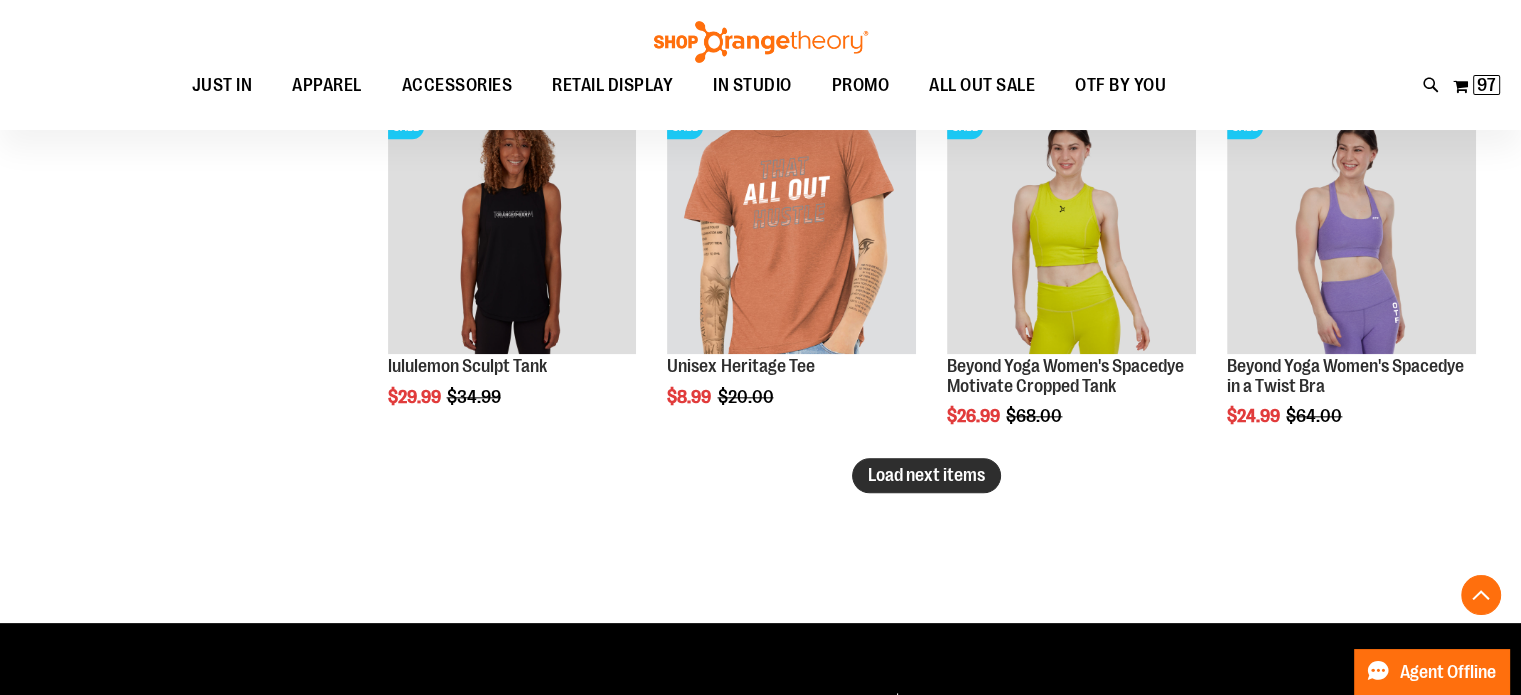 click on "Load next items" at bounding box center (926, 475) 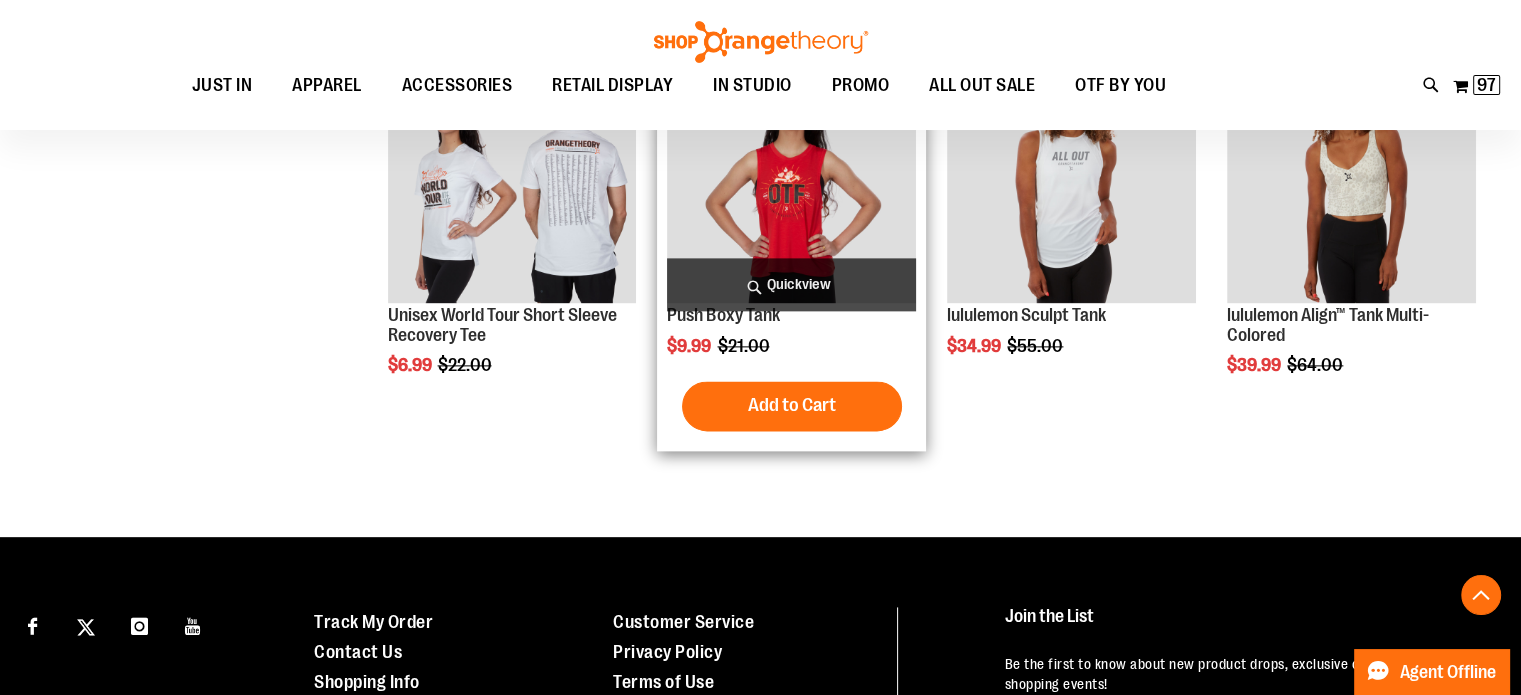 scroll, scrollTop: 10285, scrollLeft: 0, axis: vertical 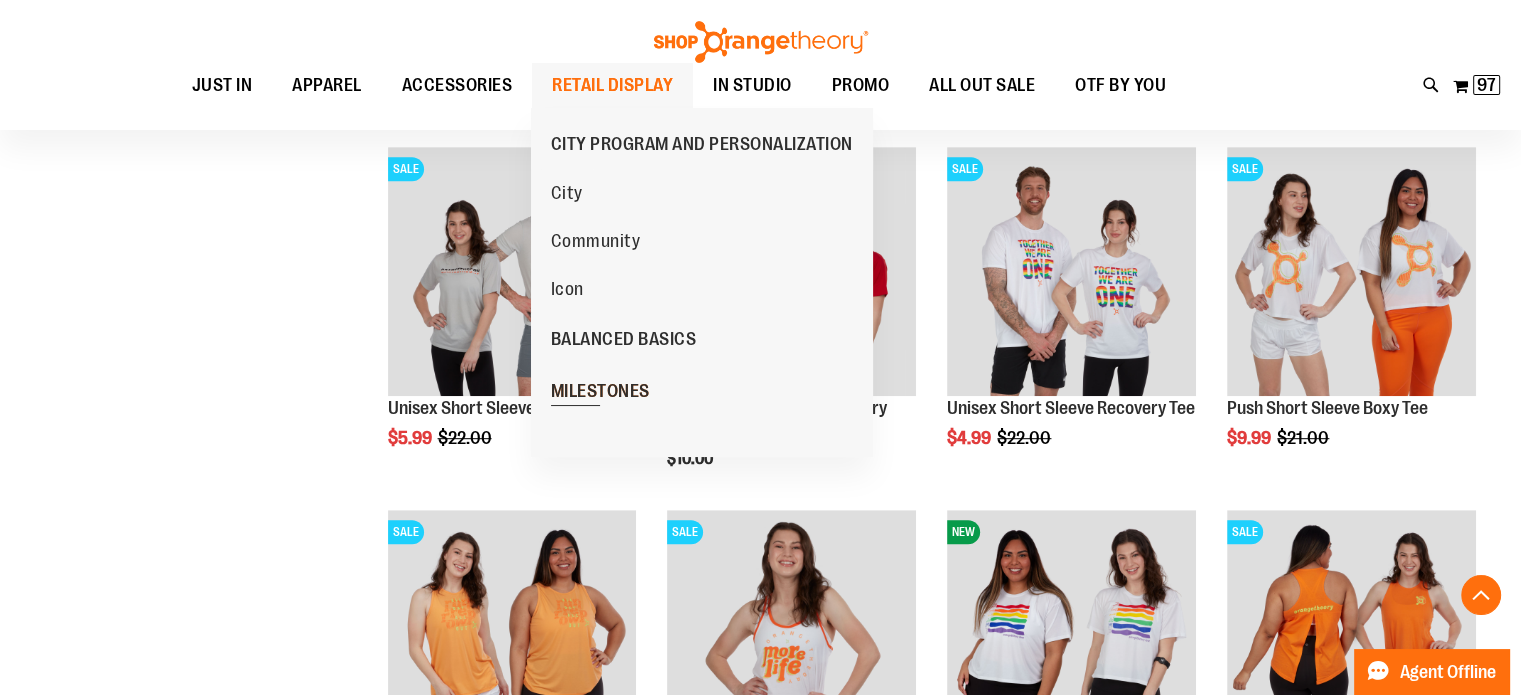 click on "MILESTONES" at bounding box center (600, 391) 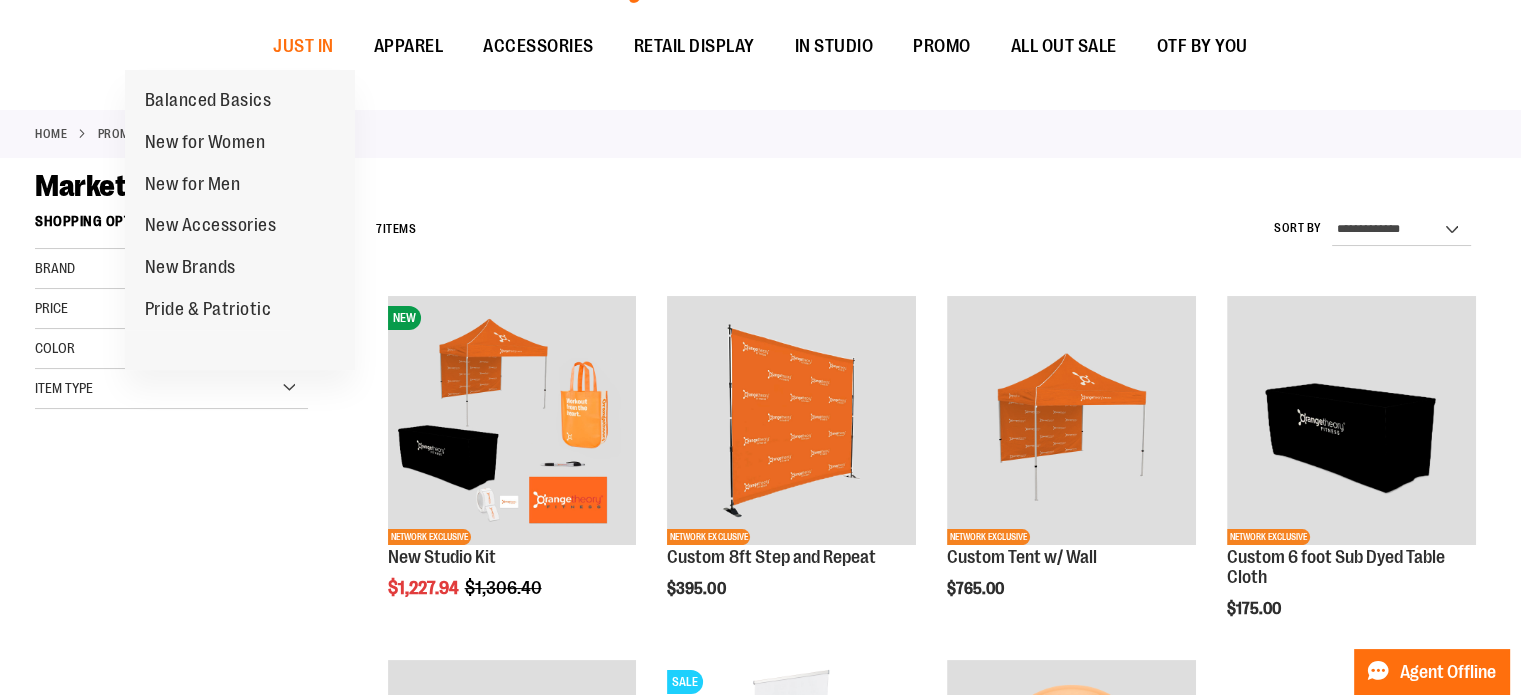 scroll, scrollTop: 0, scrollLeft: 0, axis: both 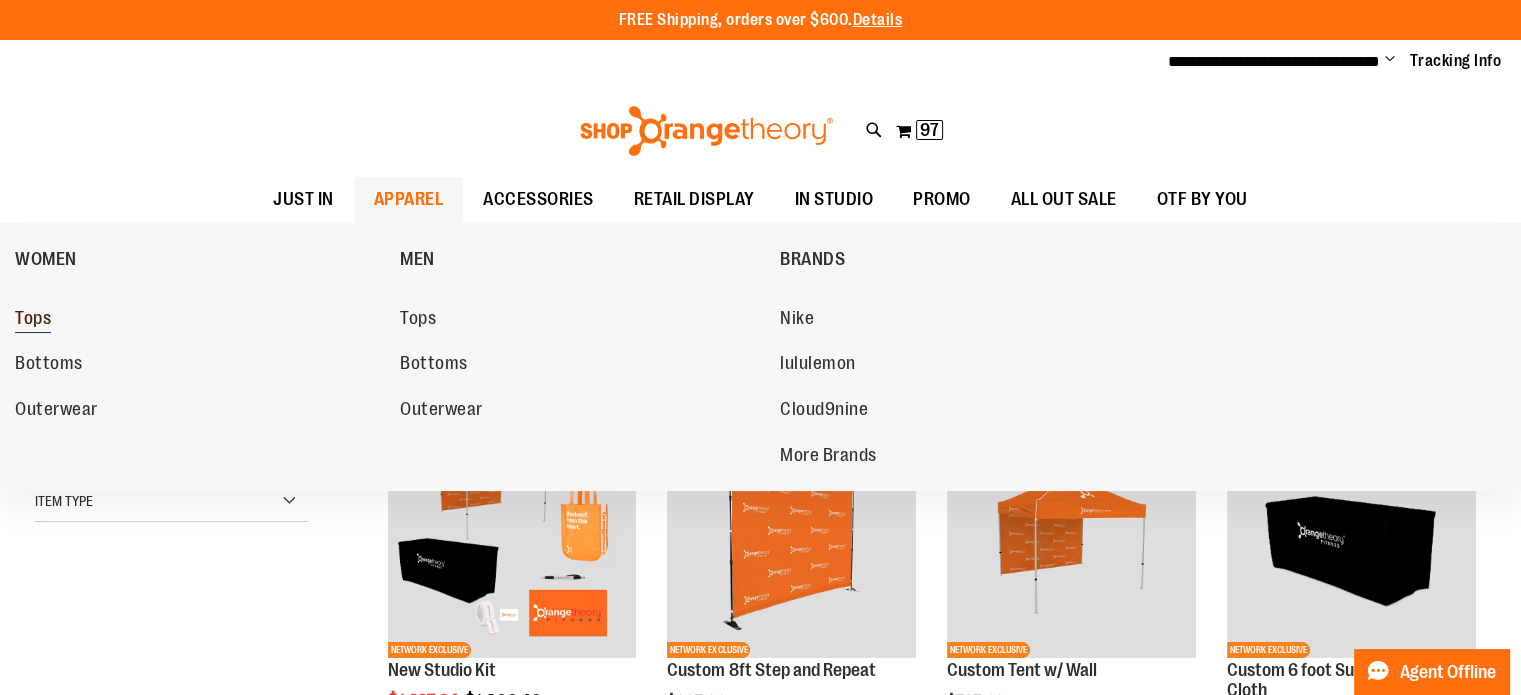click on "Tops" at bounding box center [197, 319] 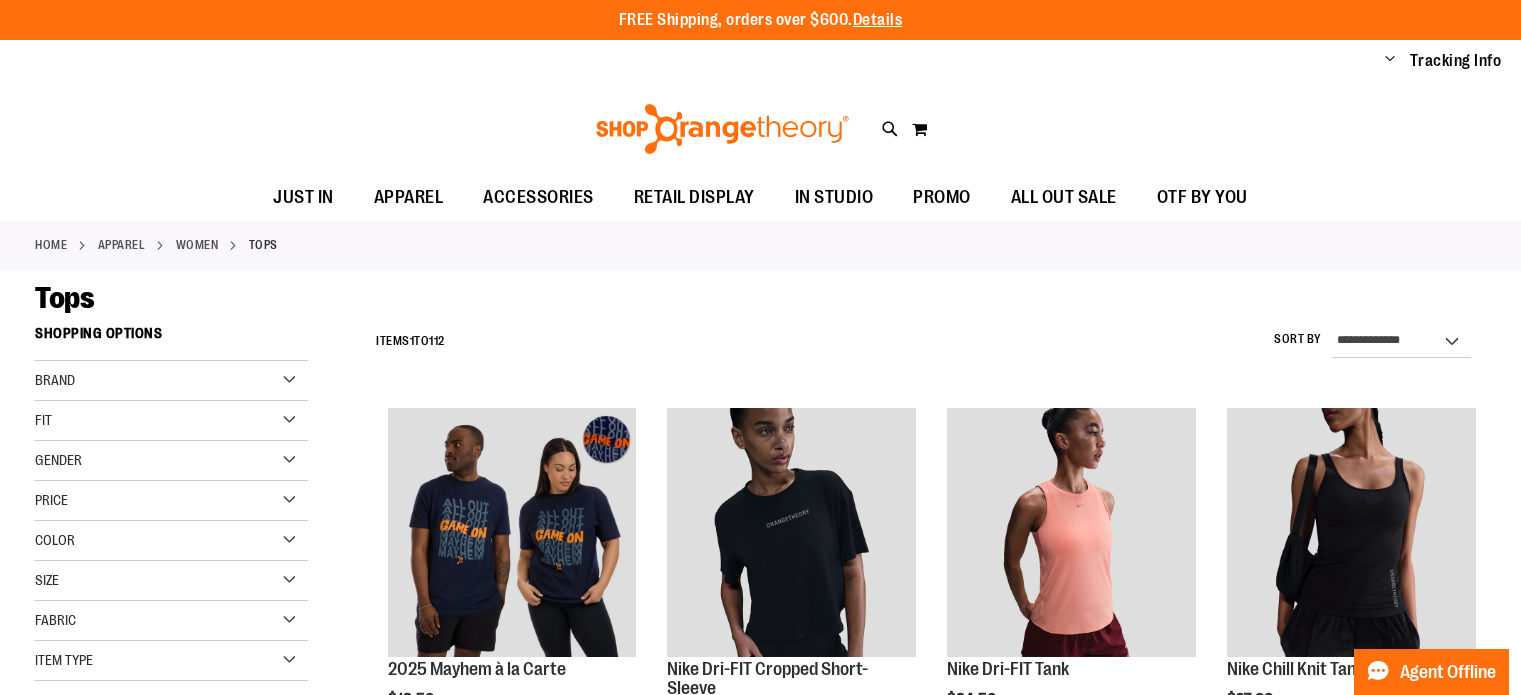 scroll, scrollTop: 0, scrollLeft: 0, axis: both 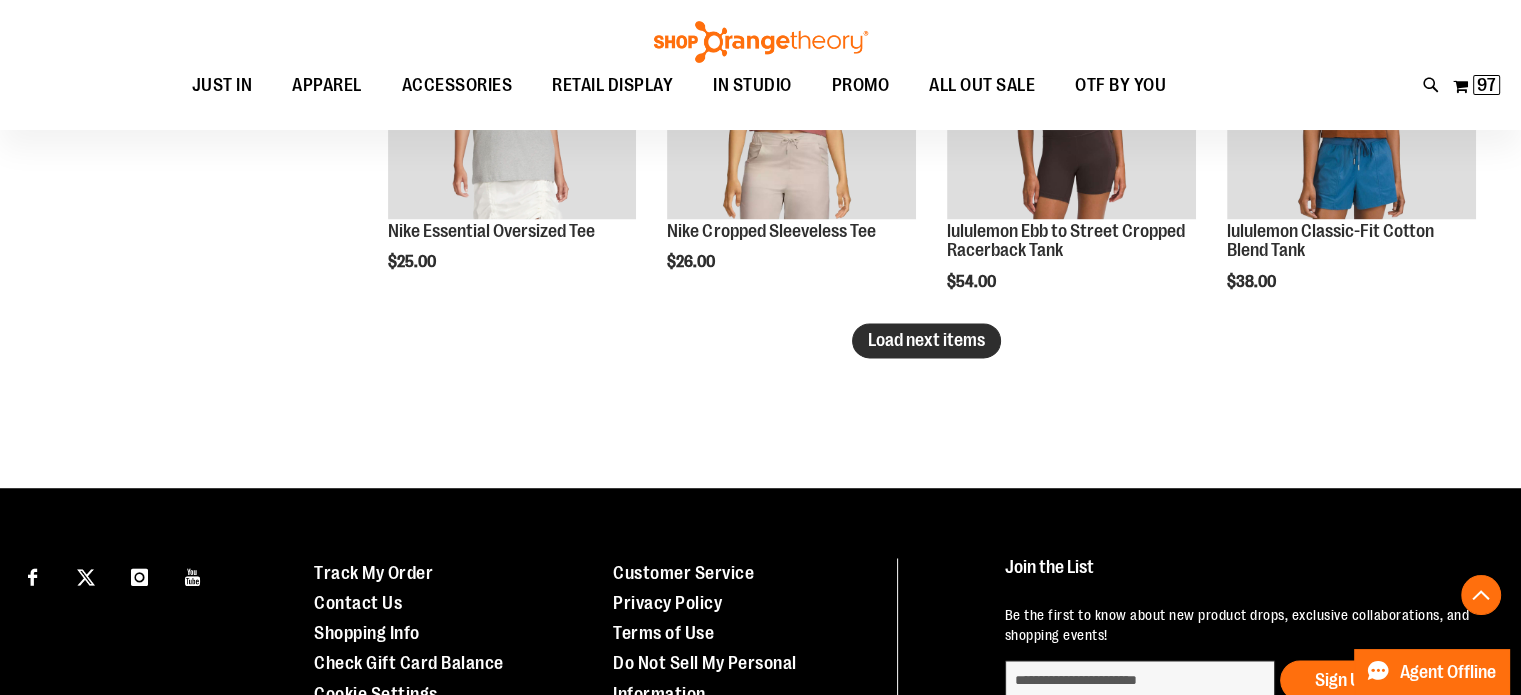 click on "Load next items" at bounding box center (926, 340) 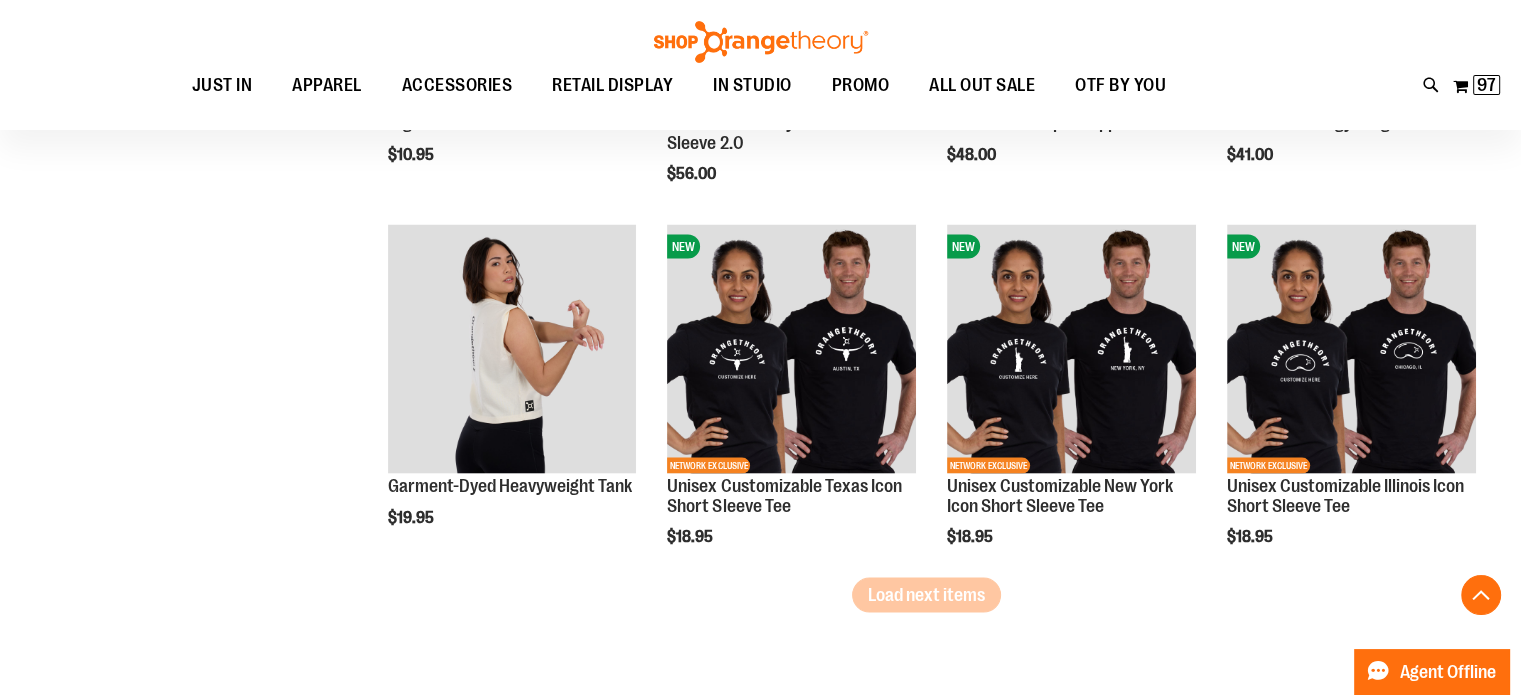 scroll, scrollTop: 4014, scrollLeft: 0, axis: vertical 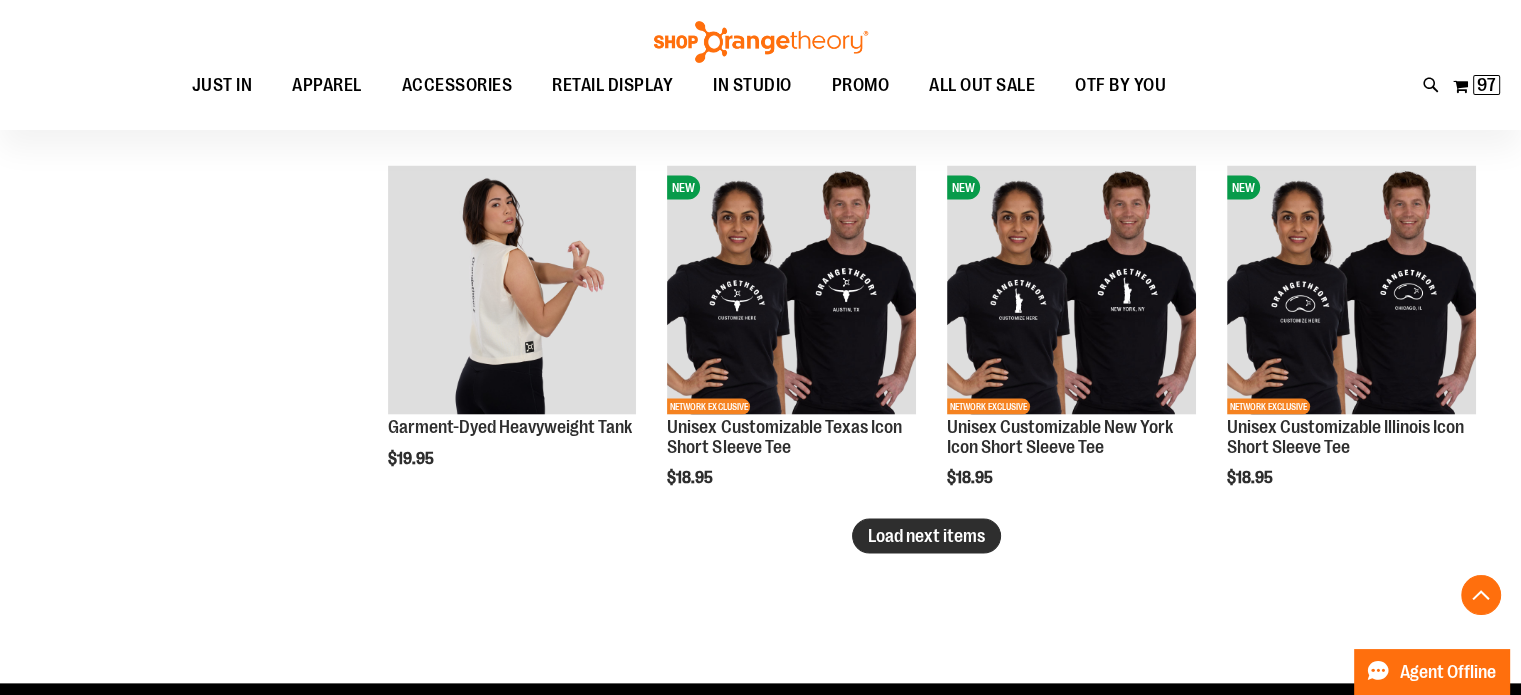 click on "Load next items" at bounding box center (926, 536) 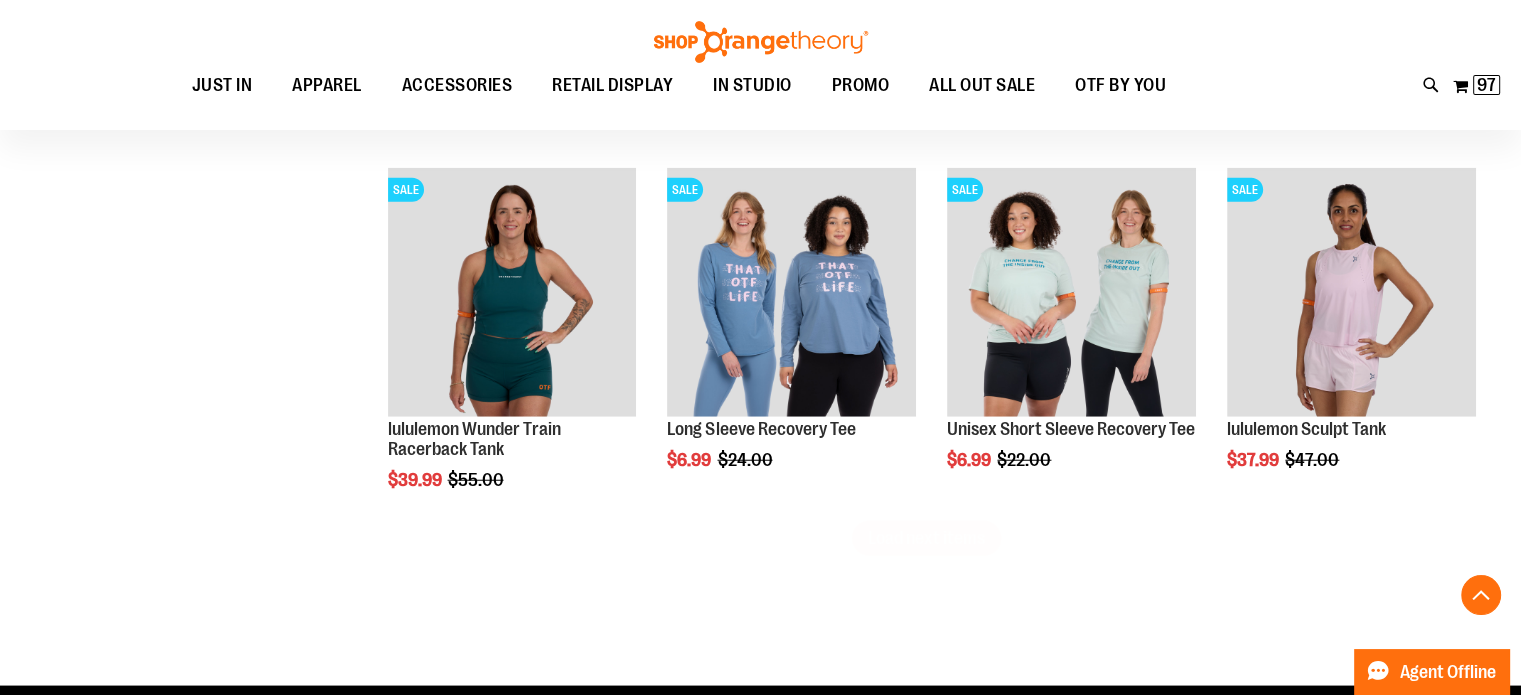 scroll, scrollTop: 5187, scrollLeft: 0, axis: vertical 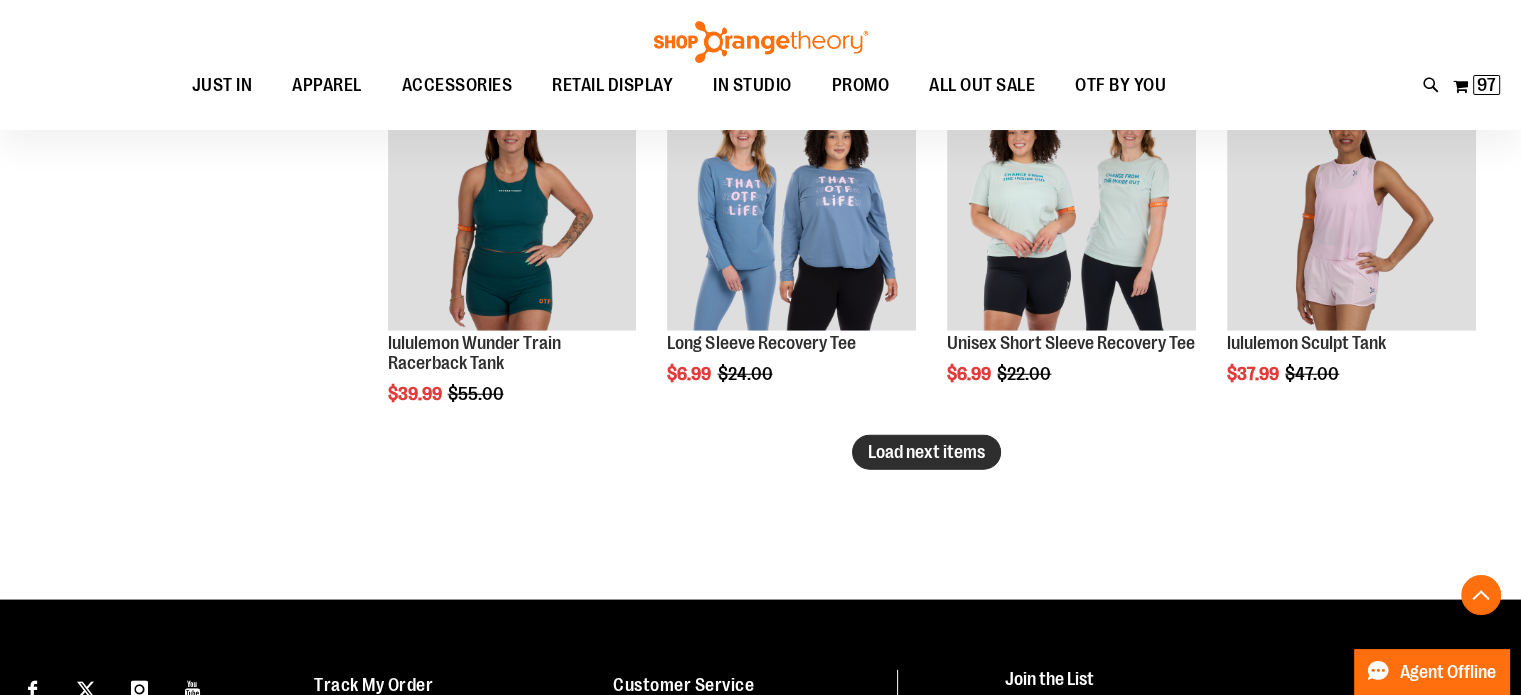 click on "Load next items" at bounding box center (926, 452) 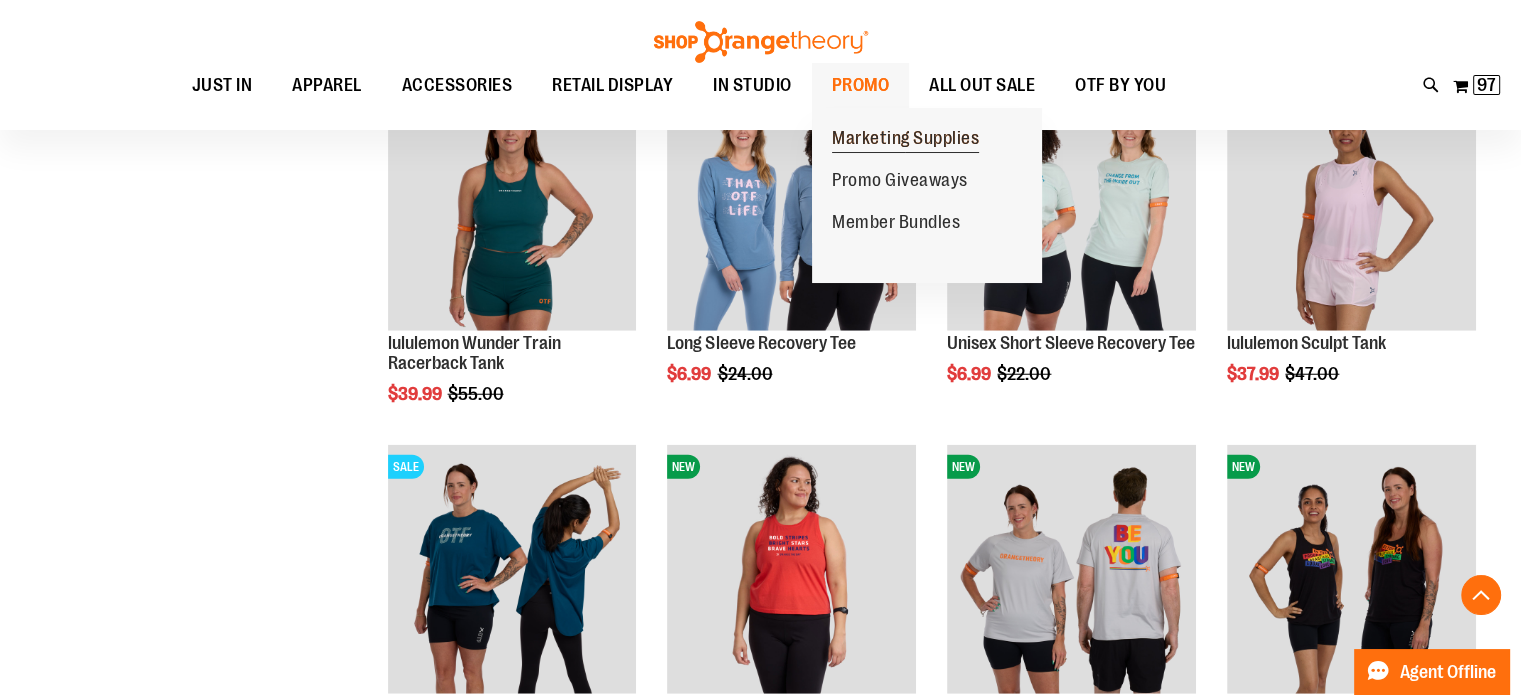 click on "Marketing Supplies" at bounding box center [905, 140] 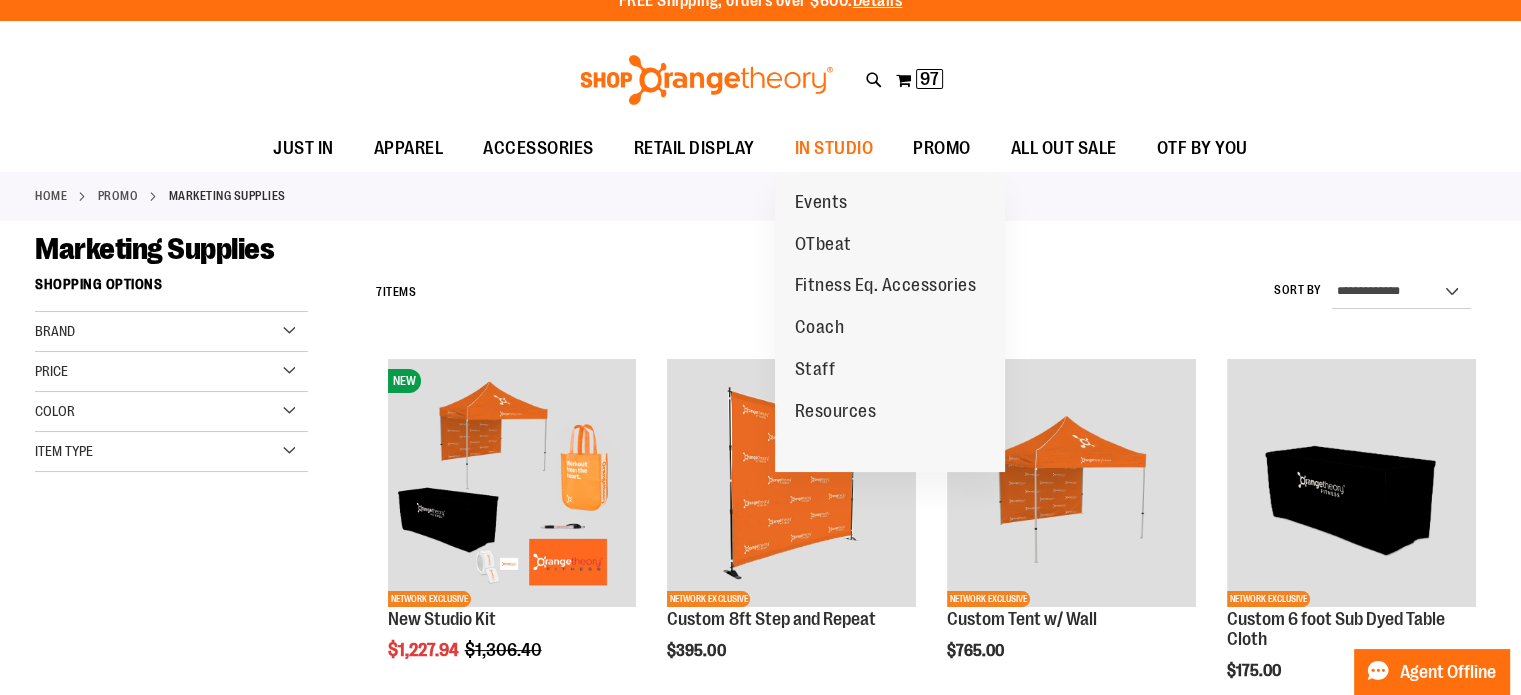 scroll, scrollTop: 0, scrollLeft: 0, axis: both 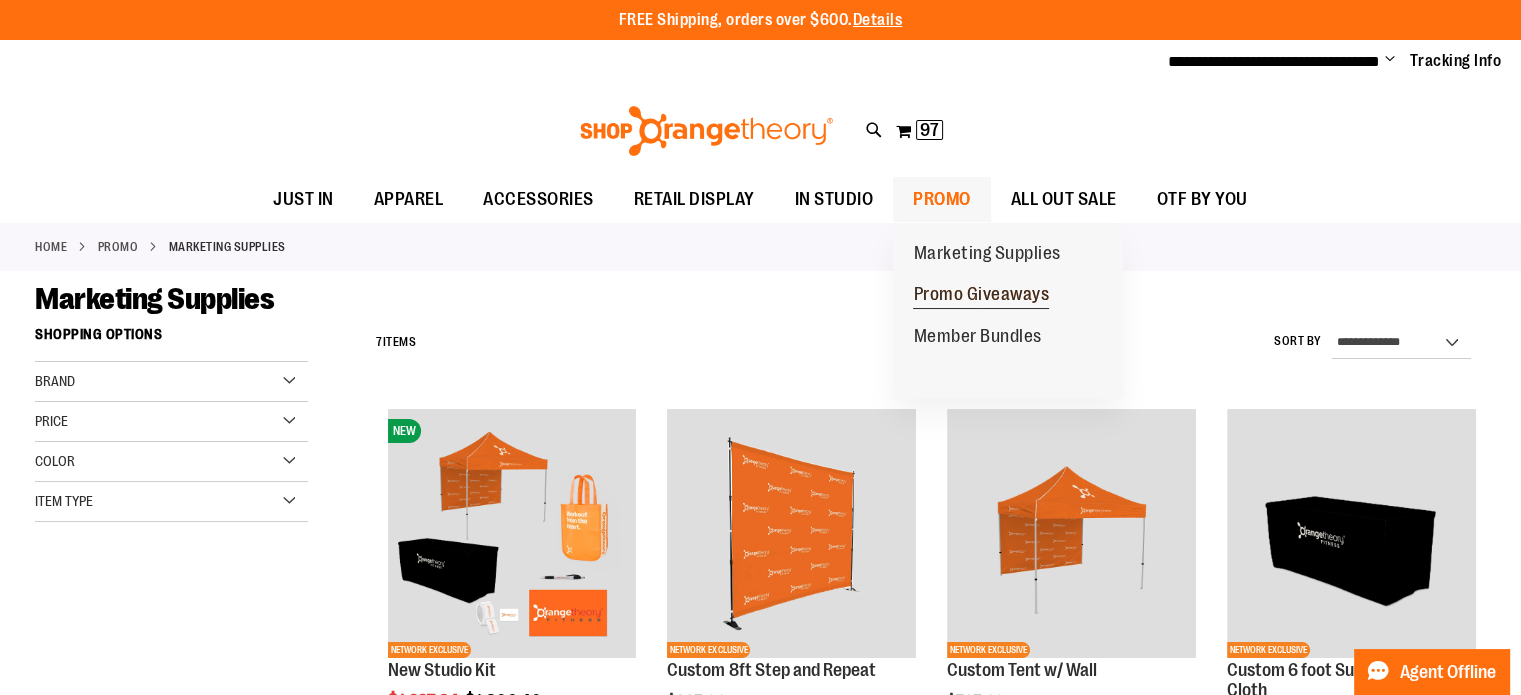 click on "Promo Giveaways" at bounding box center [981, 296] 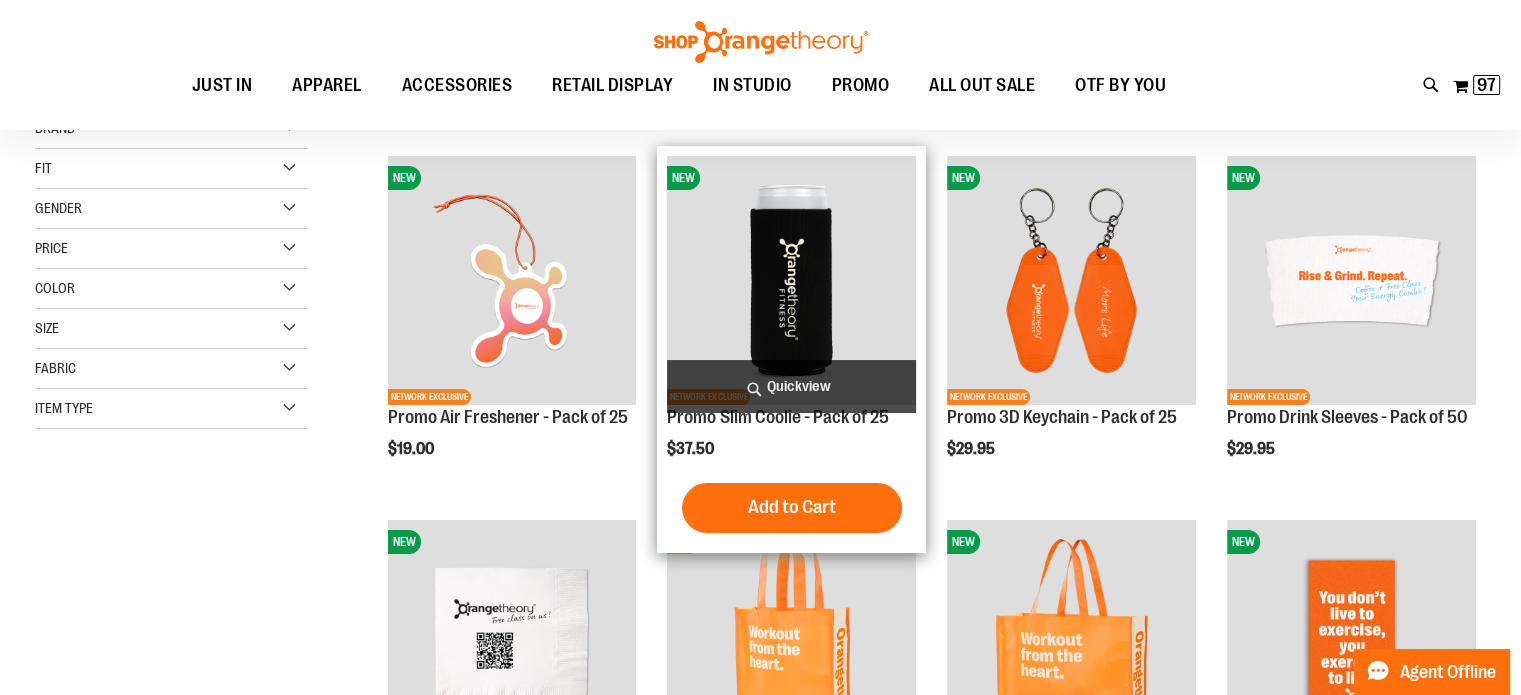 scroll, scrollTop: 132, scrollLeft: 0, axis: vertical 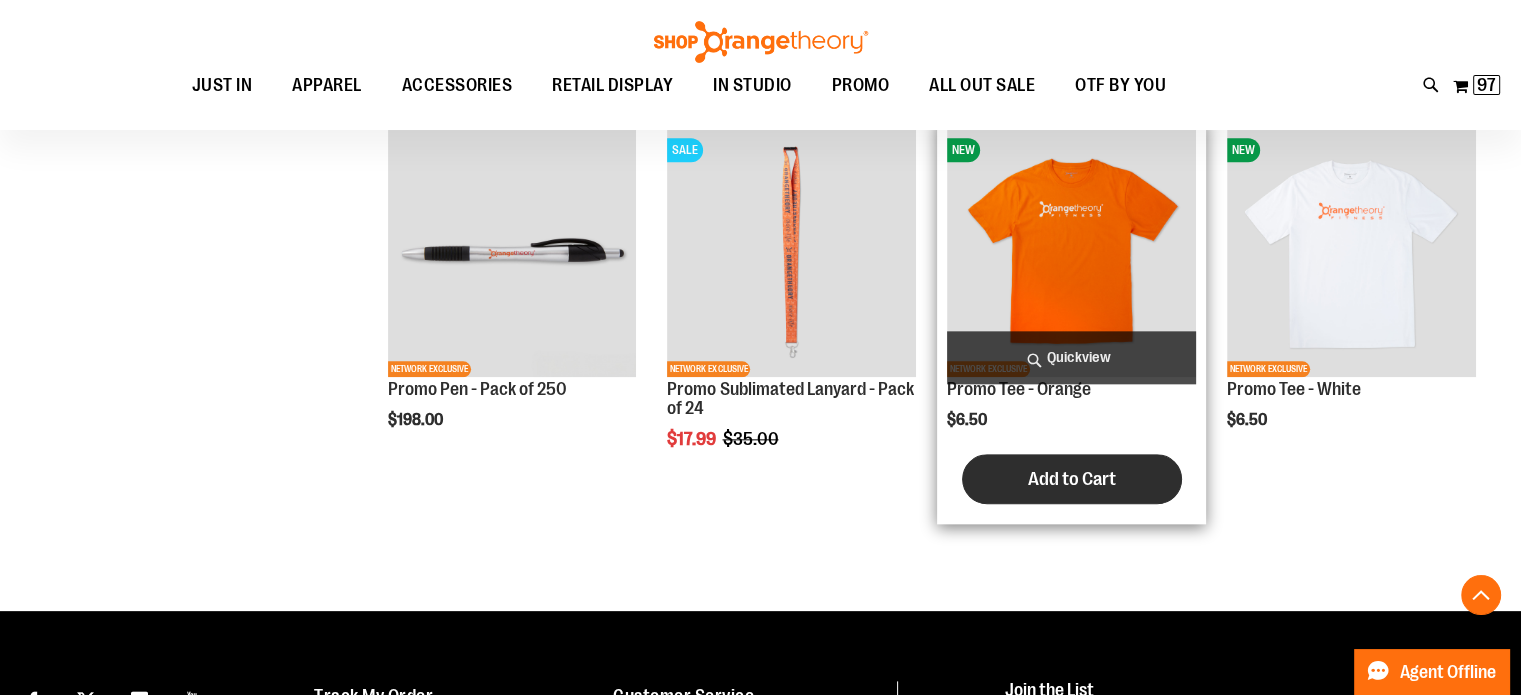 click on "Add to Cart" at bounding box center [1072, 479] 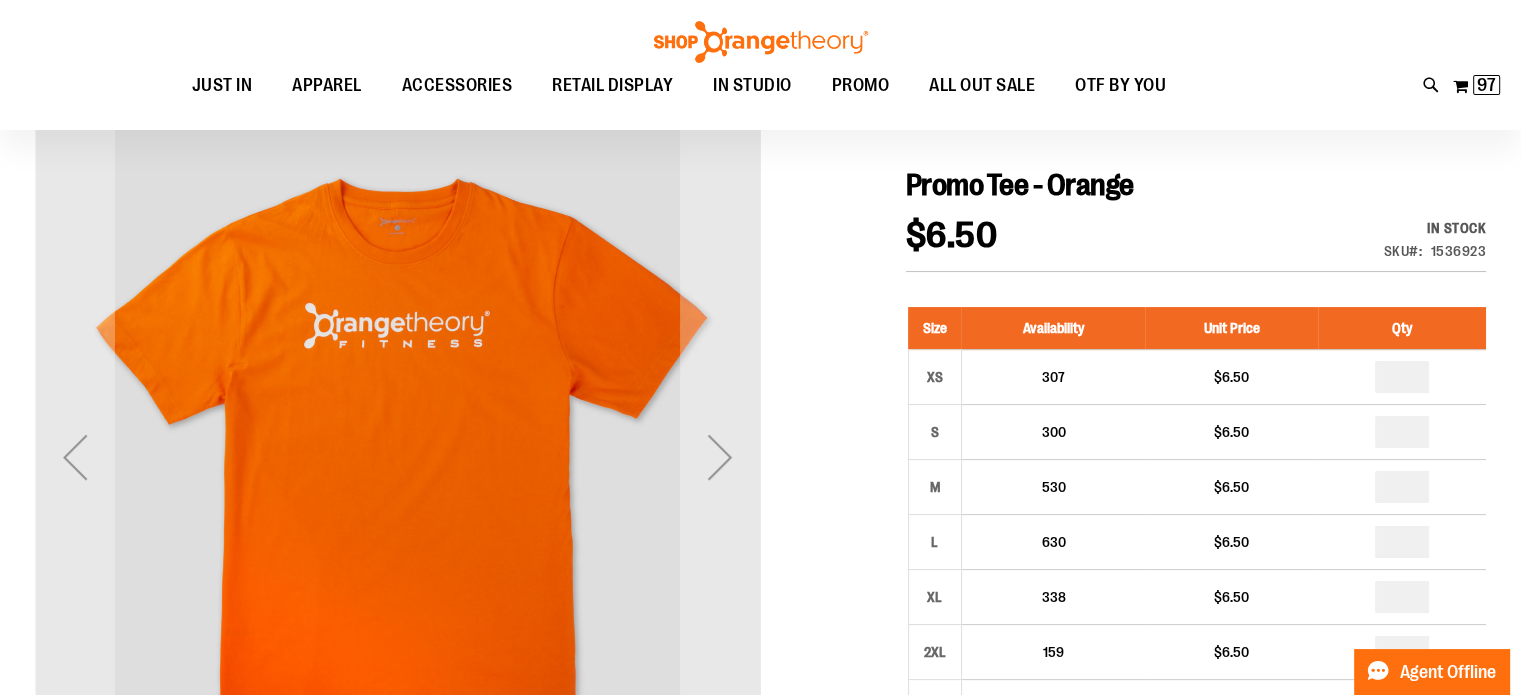 scroll, scrollTop: 246, scrollLeft: 0, axis: vertical 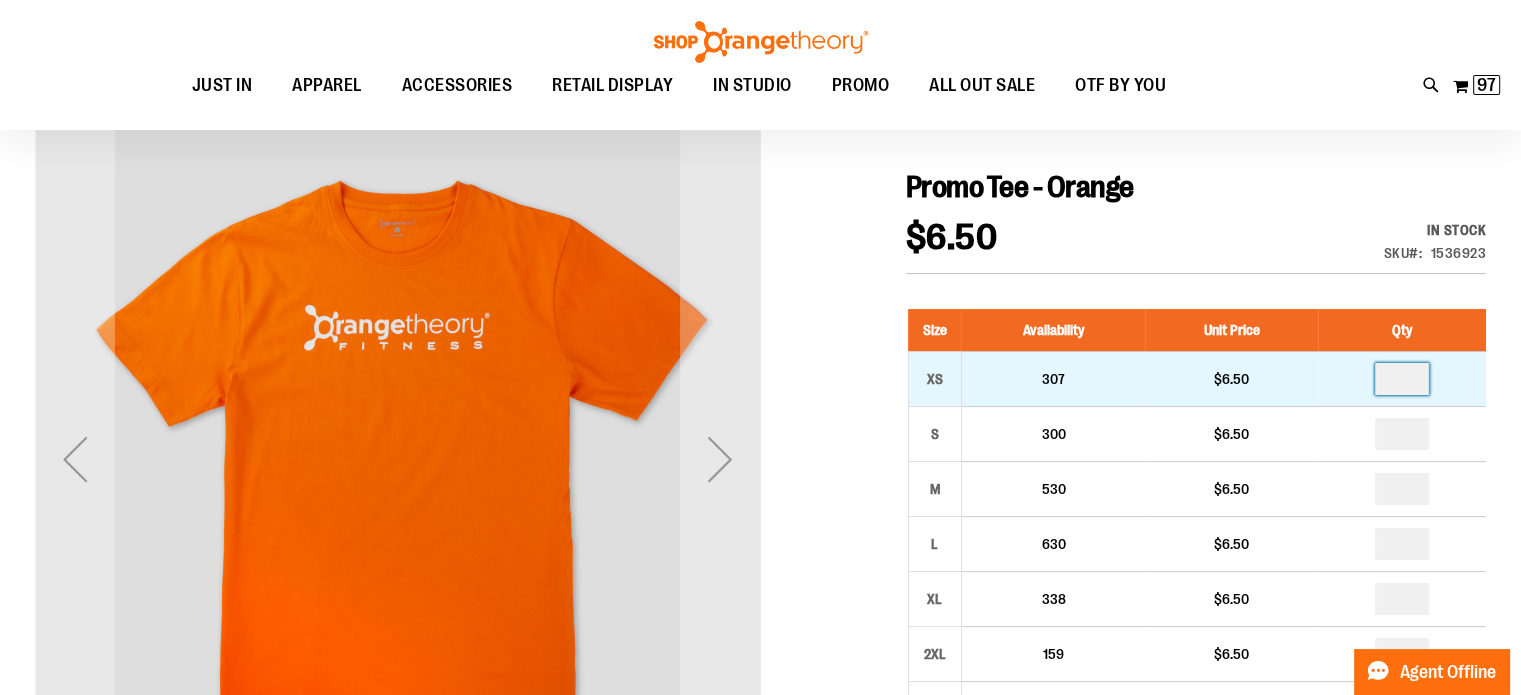 click at bounding box center [1402, 379] 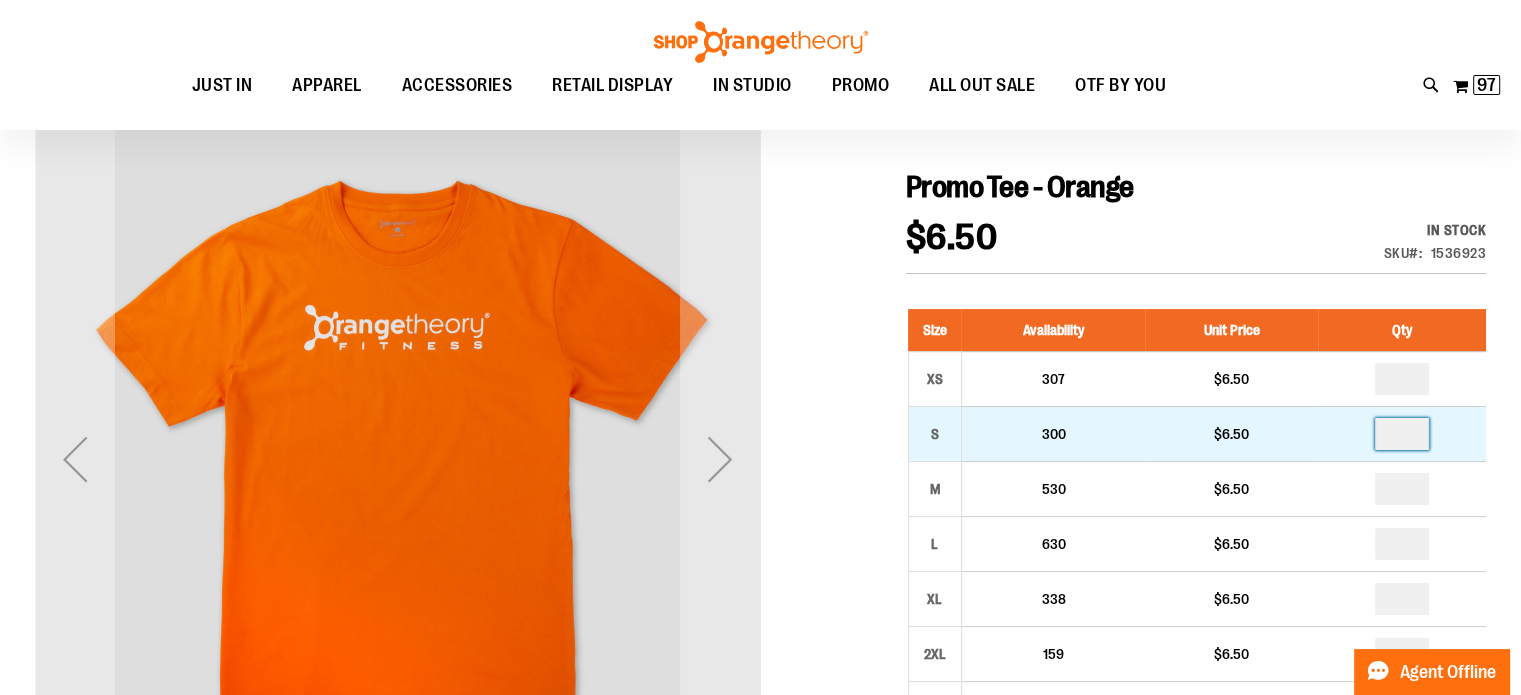 click at bounding box center (1402, 434) 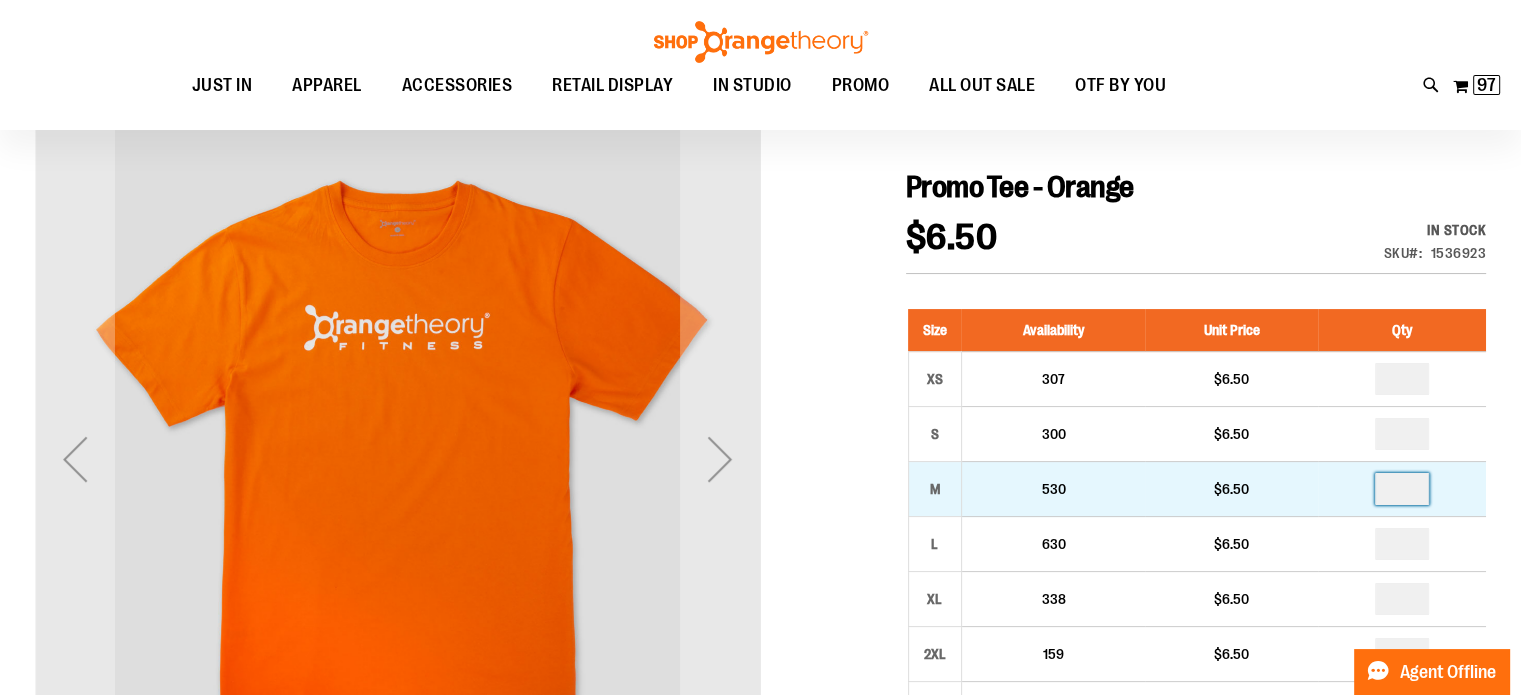 drag, startPoint x: 1412, startPoint y: 495, endPoint x: 1430, endPoint y: 497, distance: 18.110771 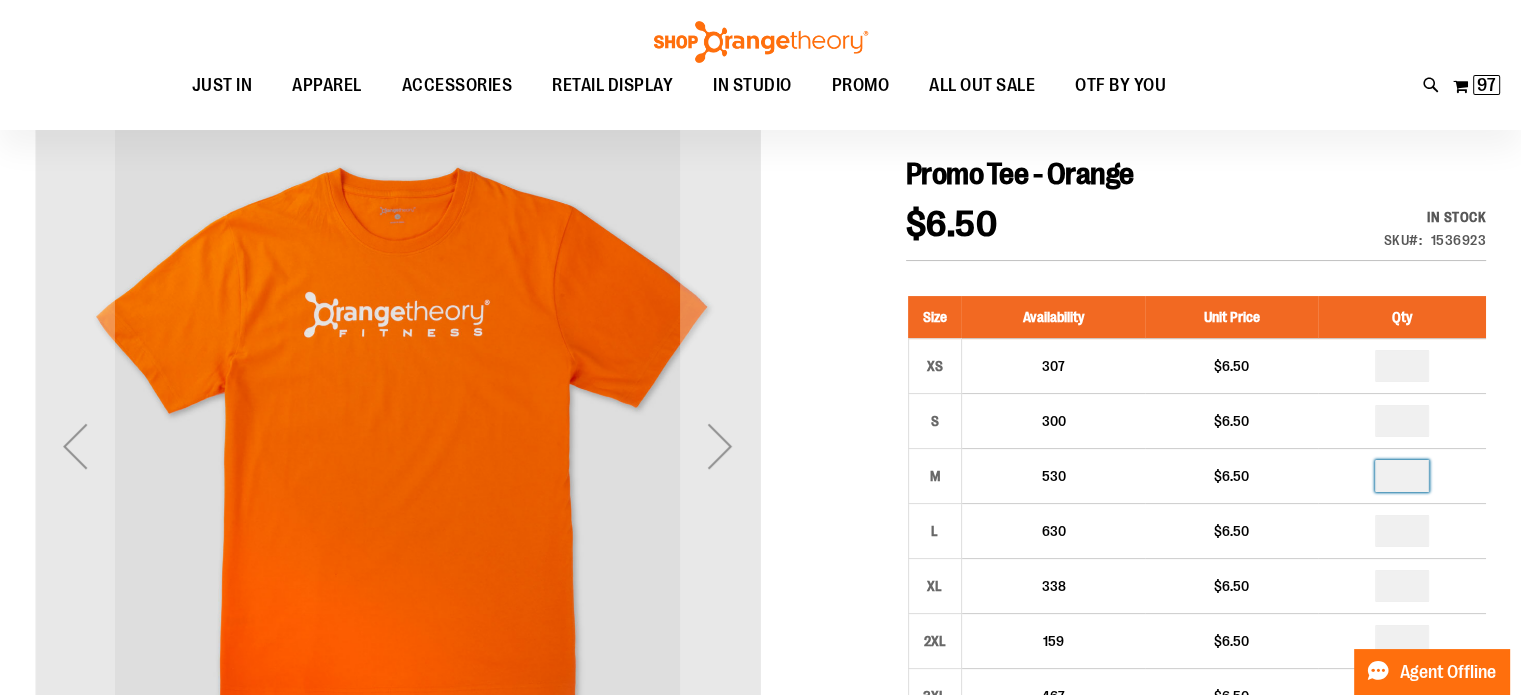scroll, scrollTop: 260, scrollLeft: 0, axis: vertical 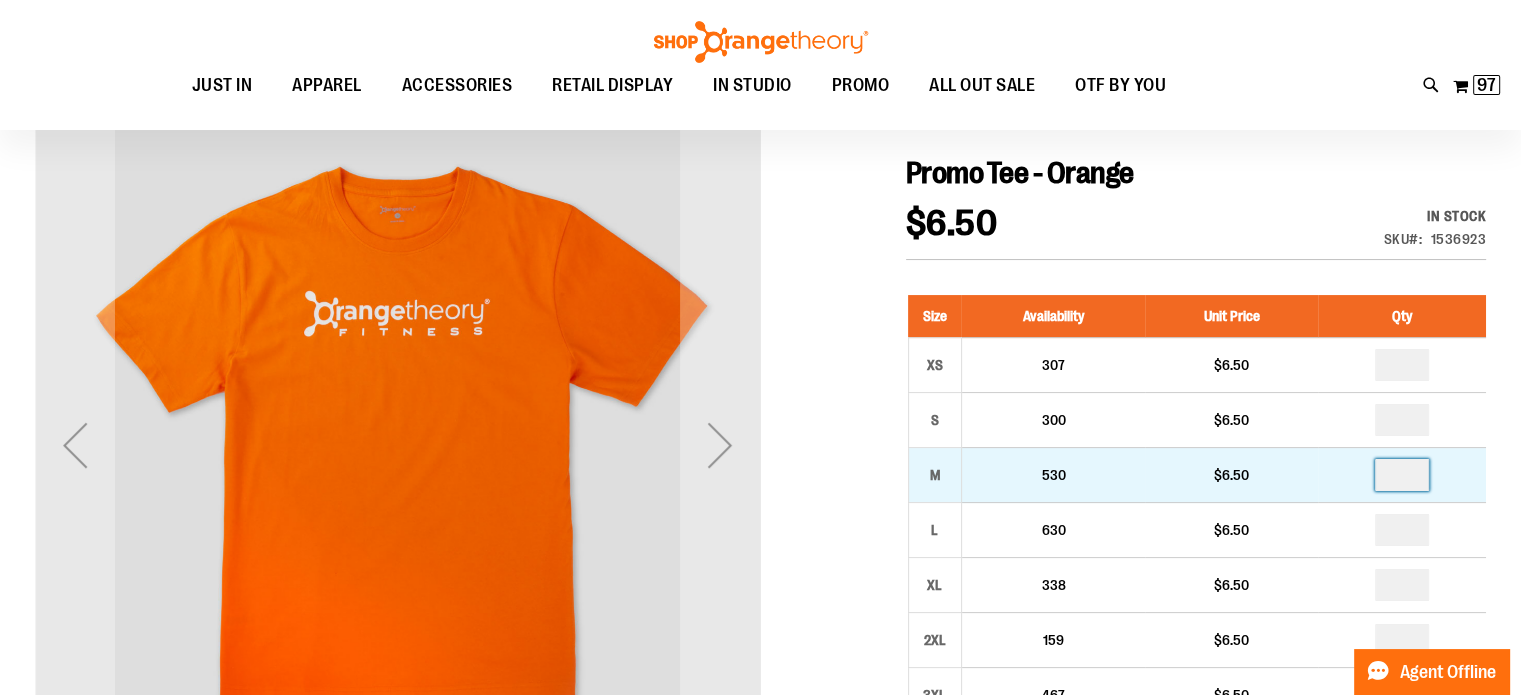 type on "*" 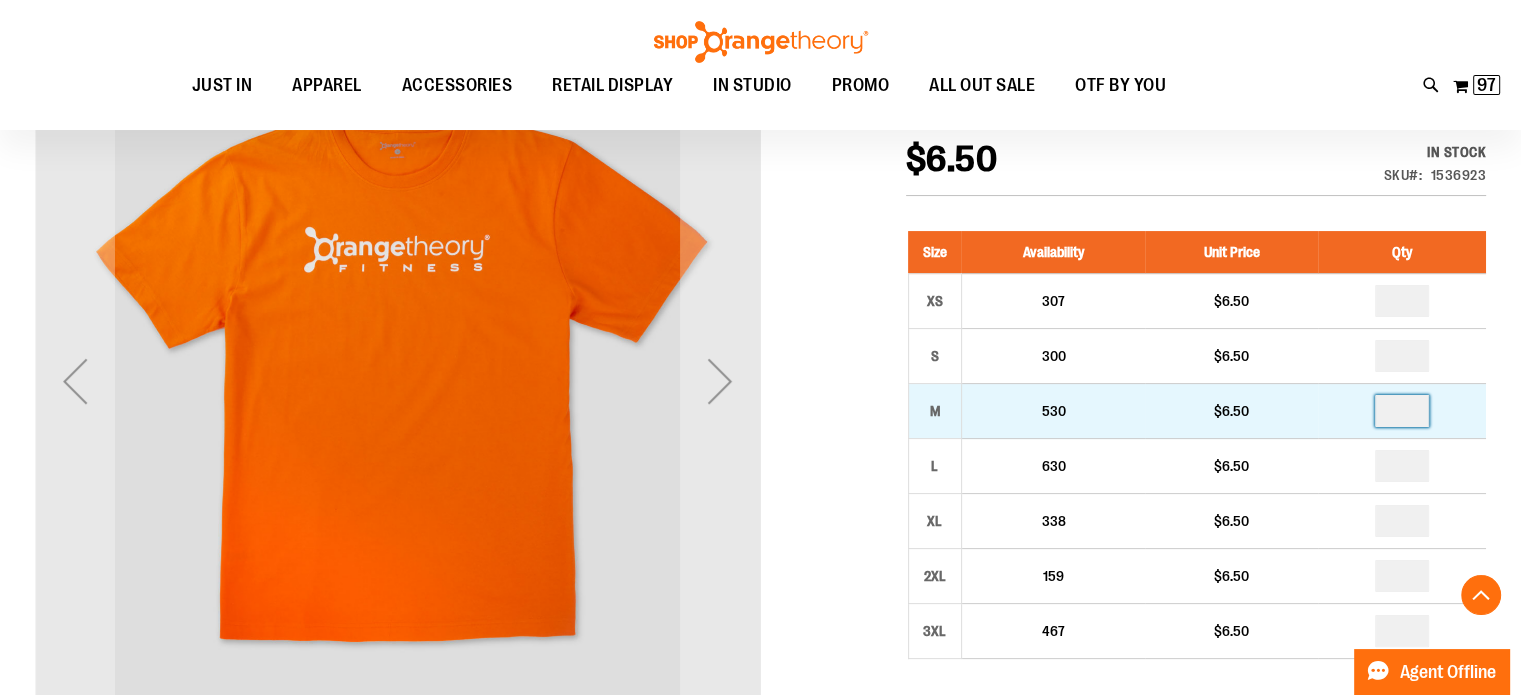 scroll, scrollTop: 326, scrollLeft: 0, axis: vertical 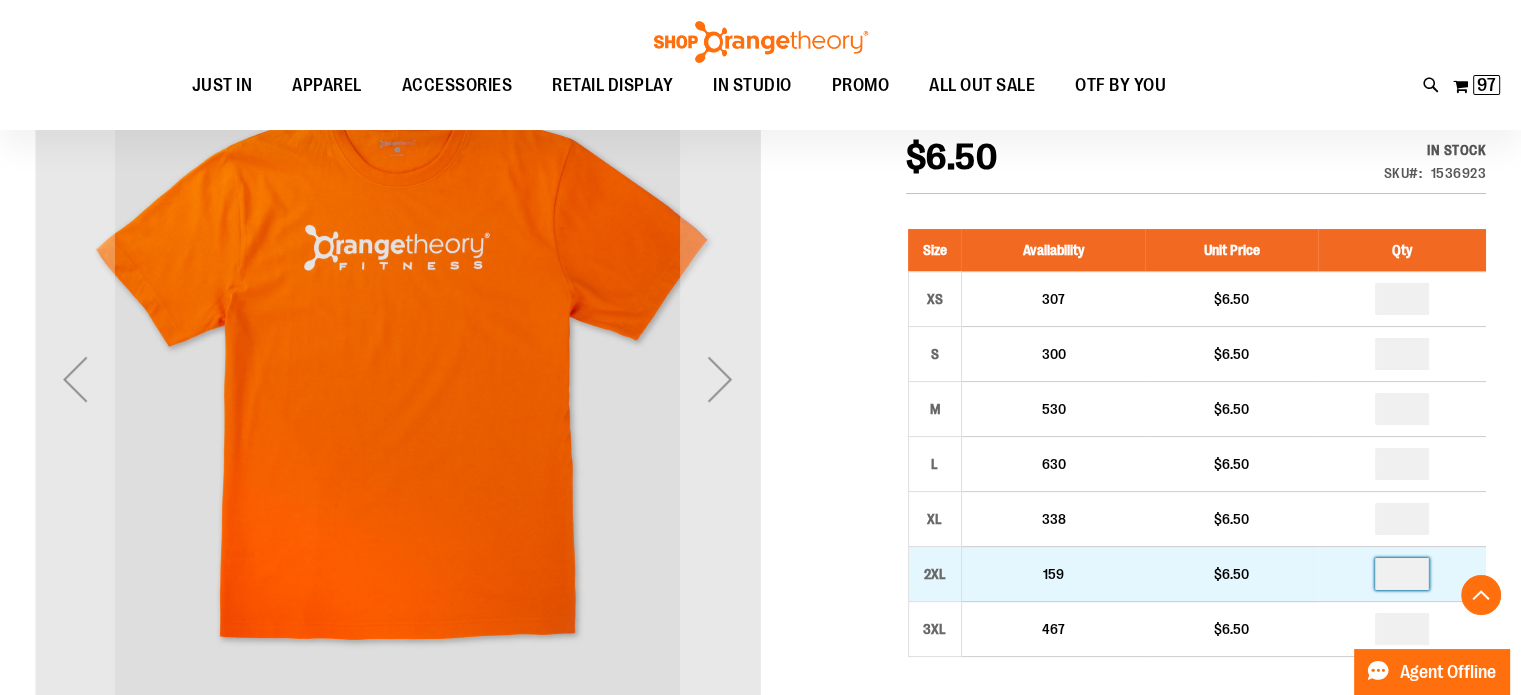 click at bounding box center [1402, 574] 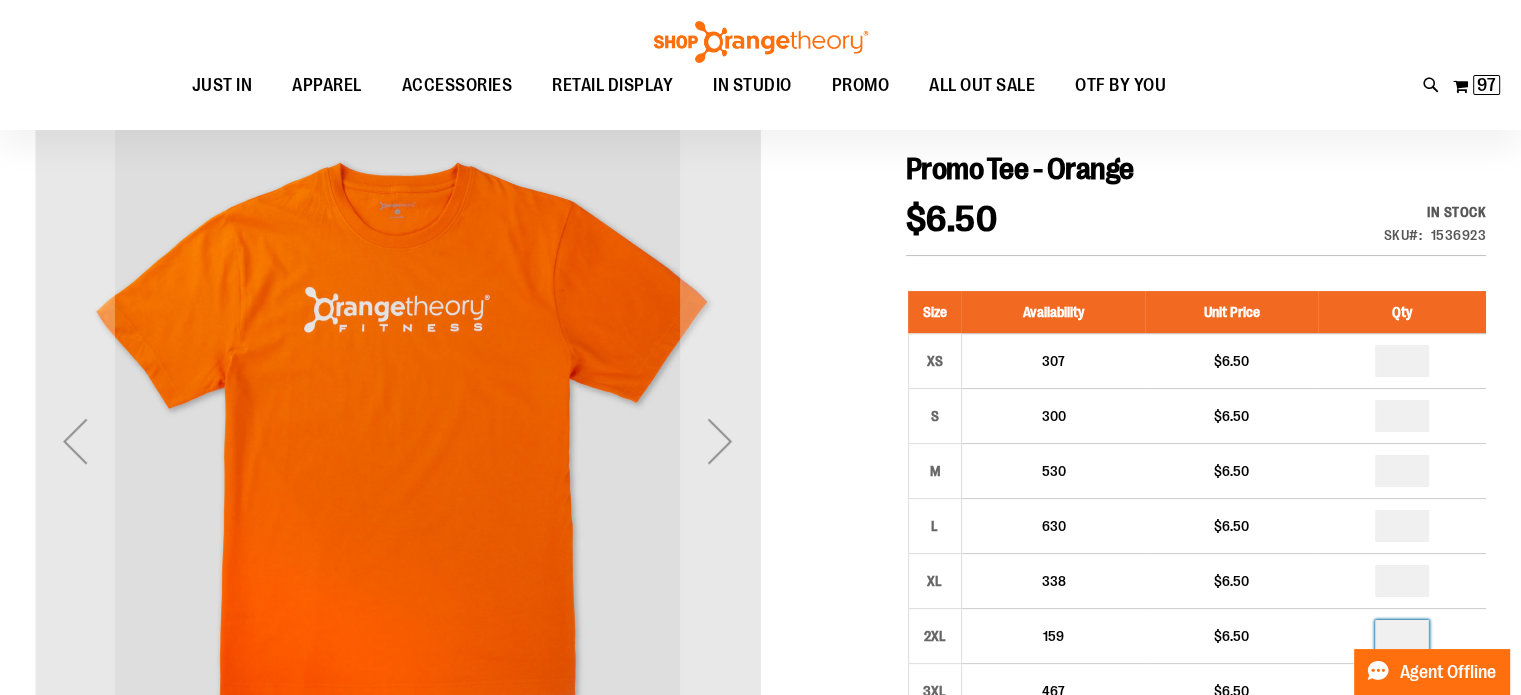 scroll, scrollTop: 264, scrollLeft: 0, axis: vertical 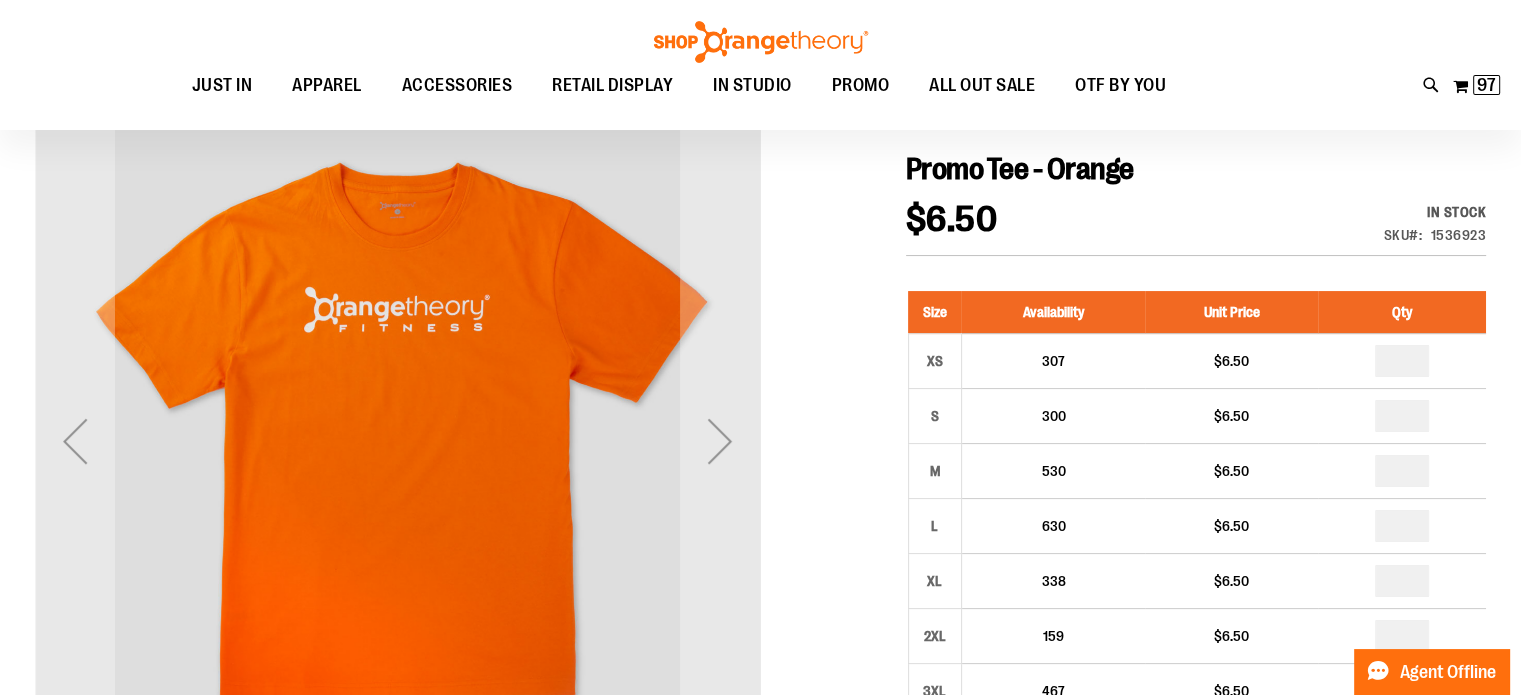 type on "*" 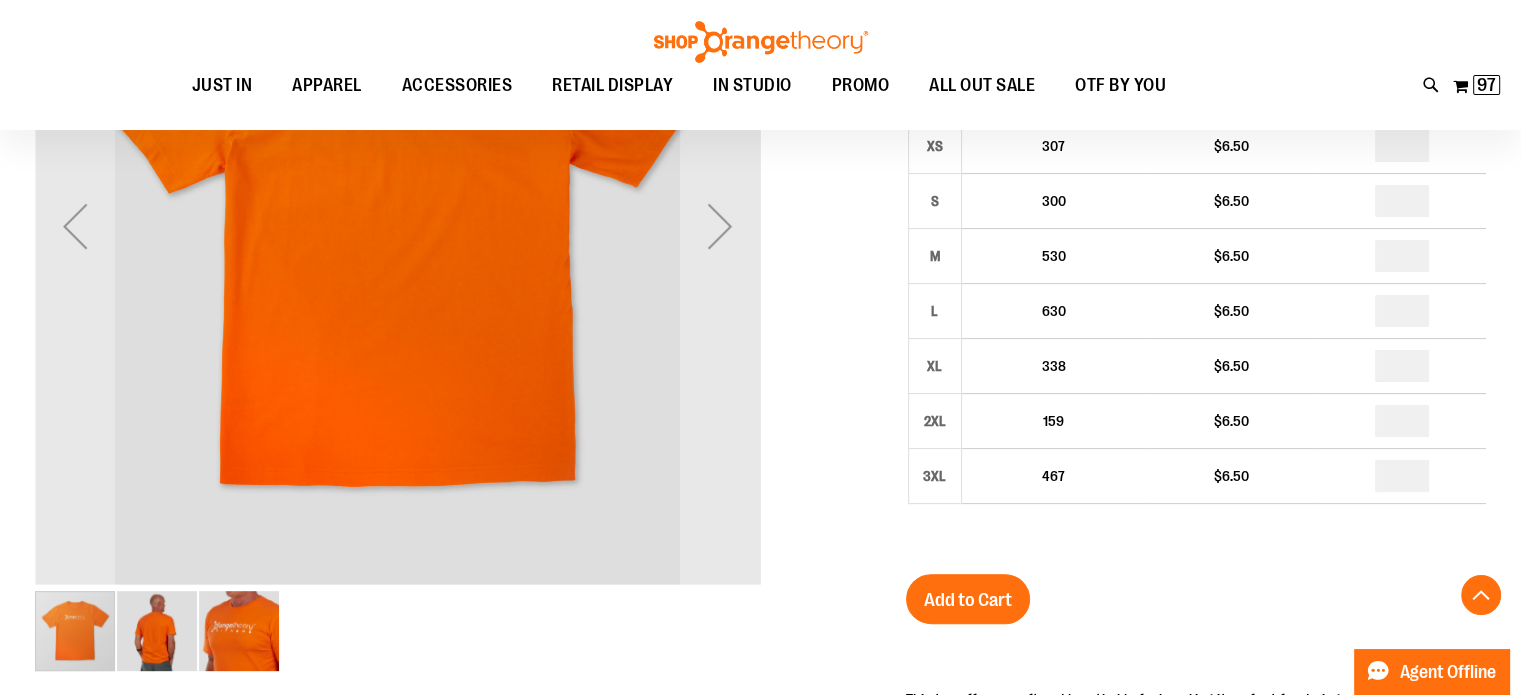 scroll, scrollTop: 480, scrollLeft: 0, axis: vertical 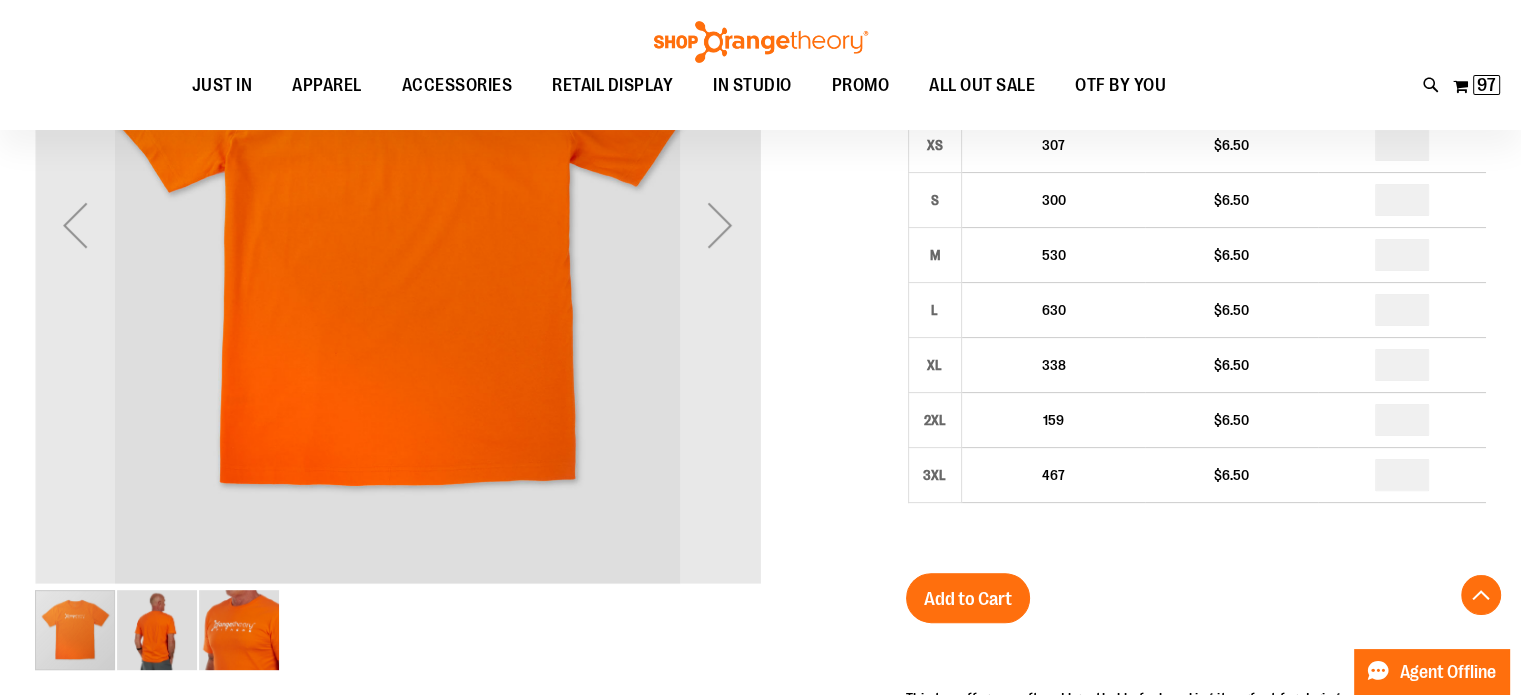 click at bounding box center [157, 630] 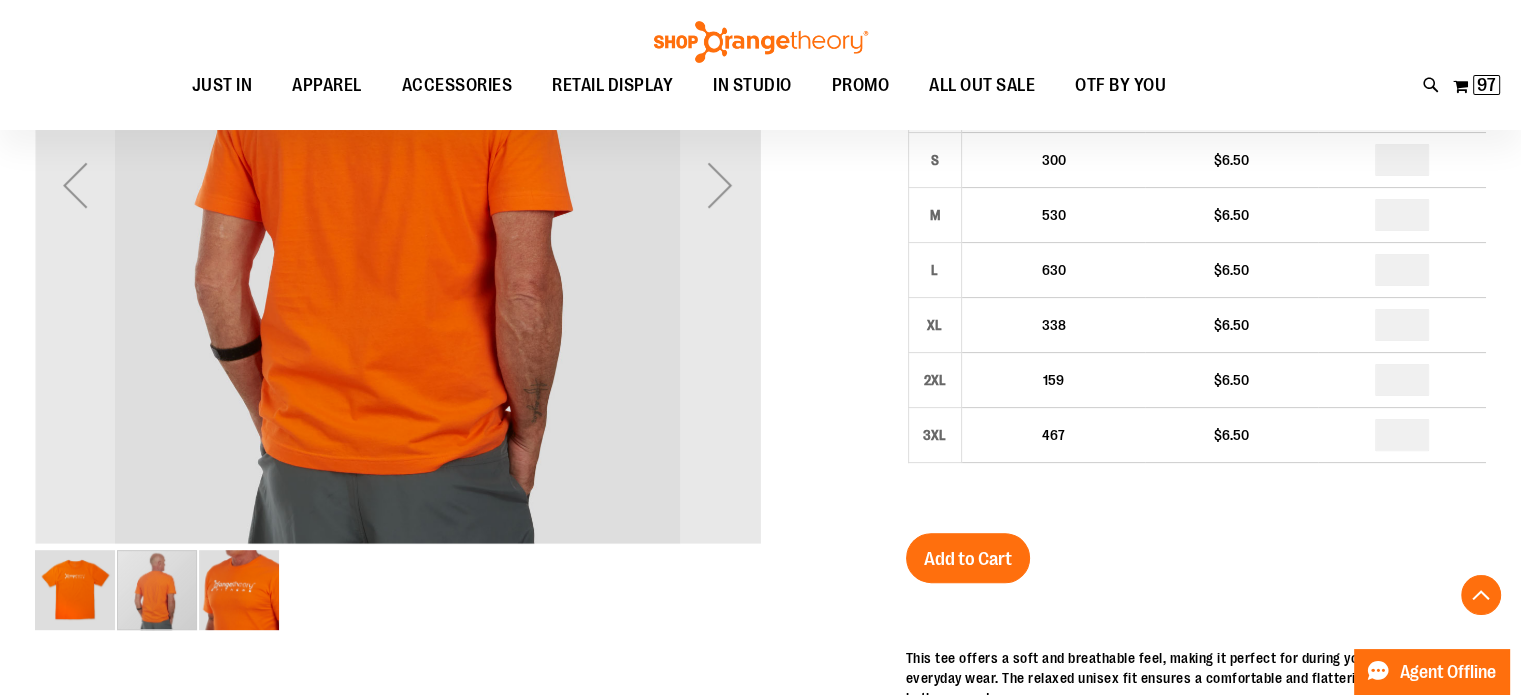 scroll, scrollTop: 523, scrollLeft: 0, axis: vertical 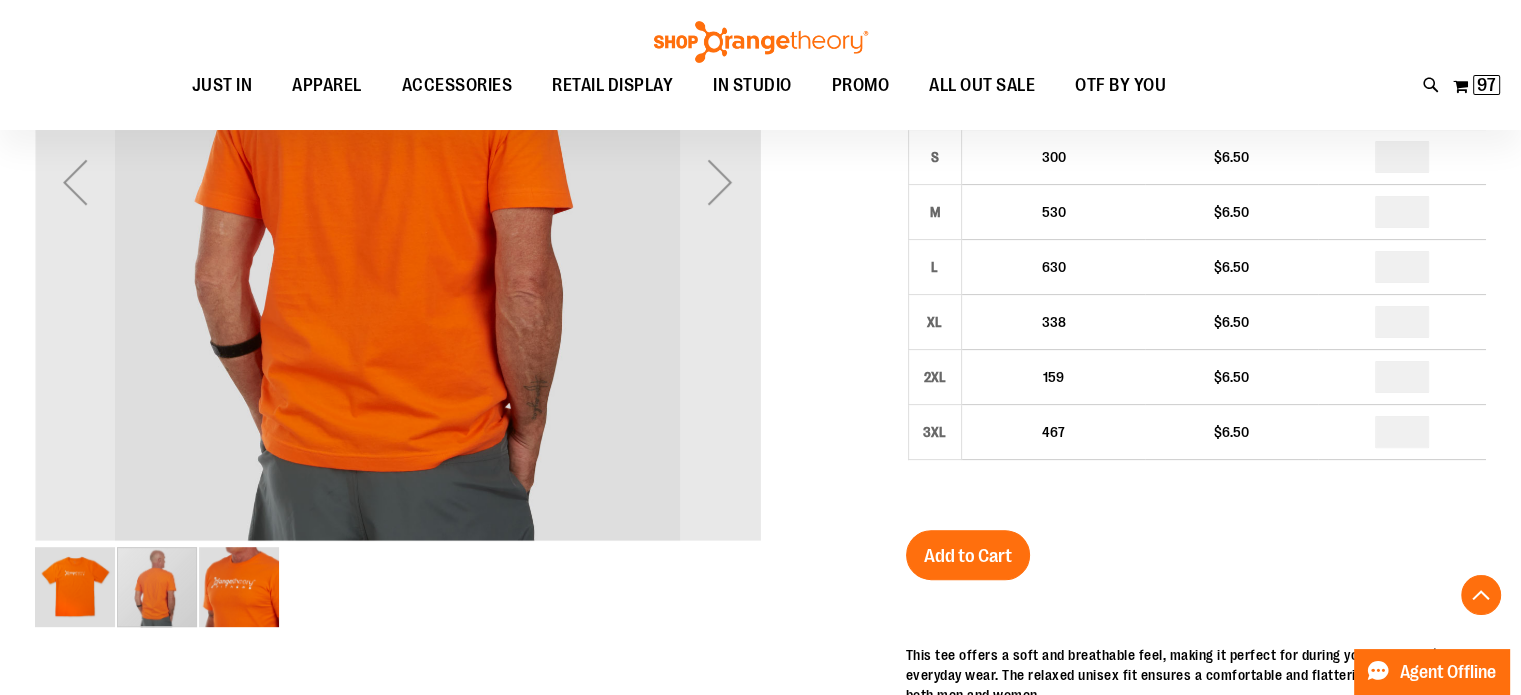 click at bounding box center (239, 587) 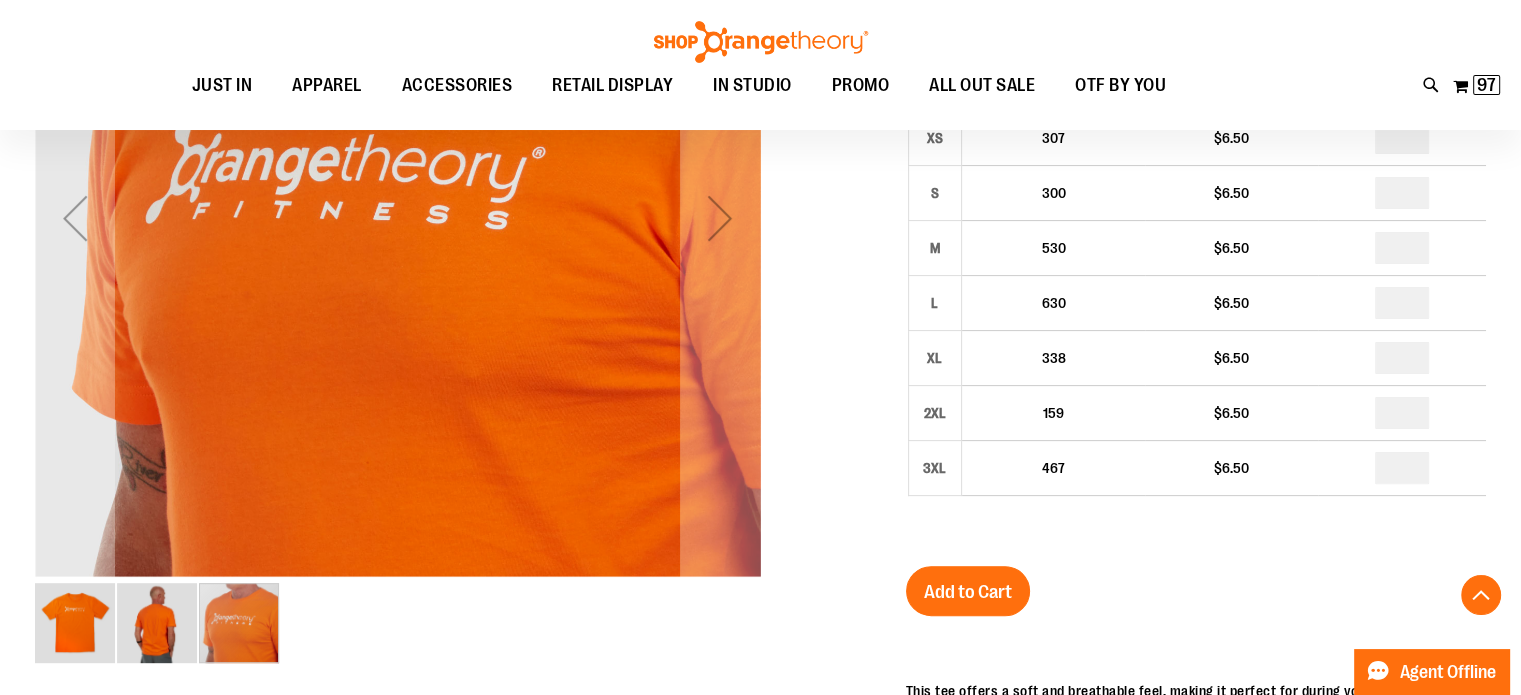 scroll, scrollTop: 492, scrollLeft: 0, axis: vertical 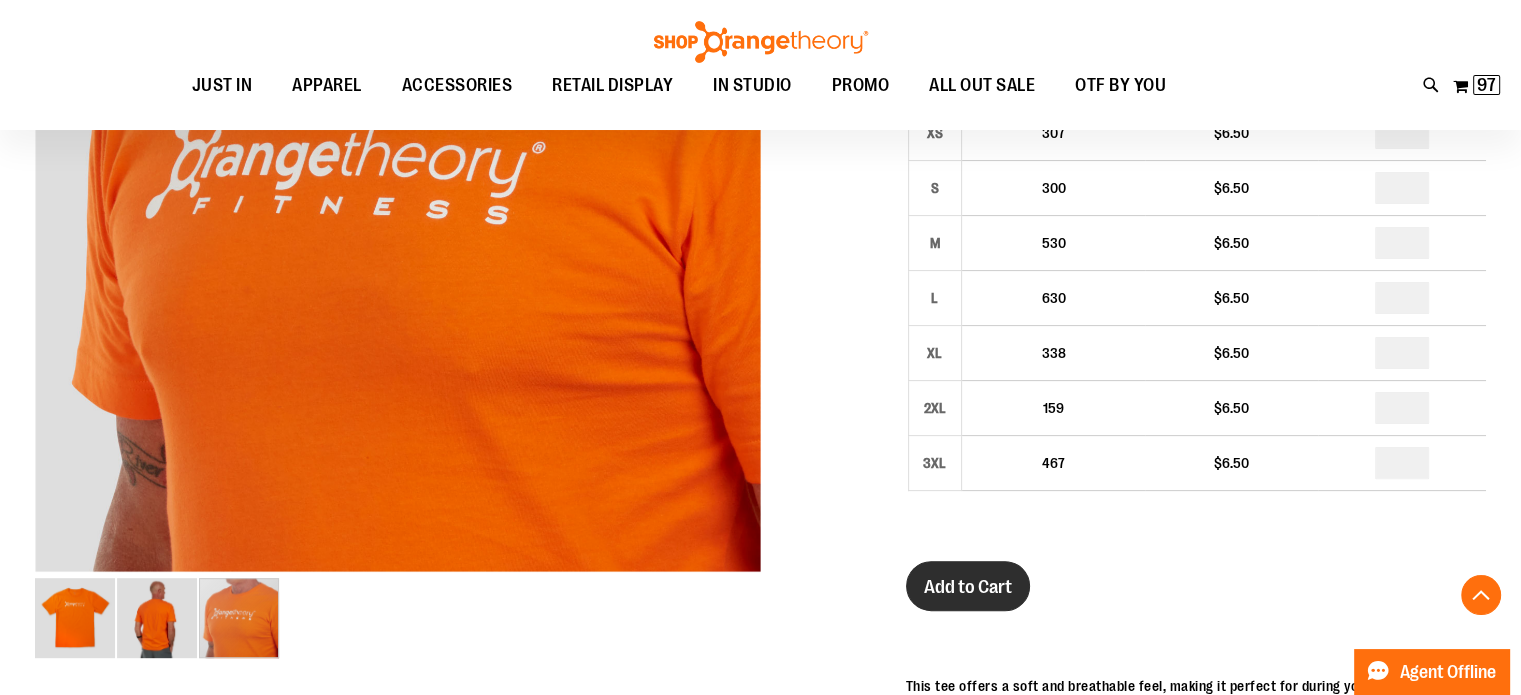 click on "Add to Cart" at bounding box center (968, 586) 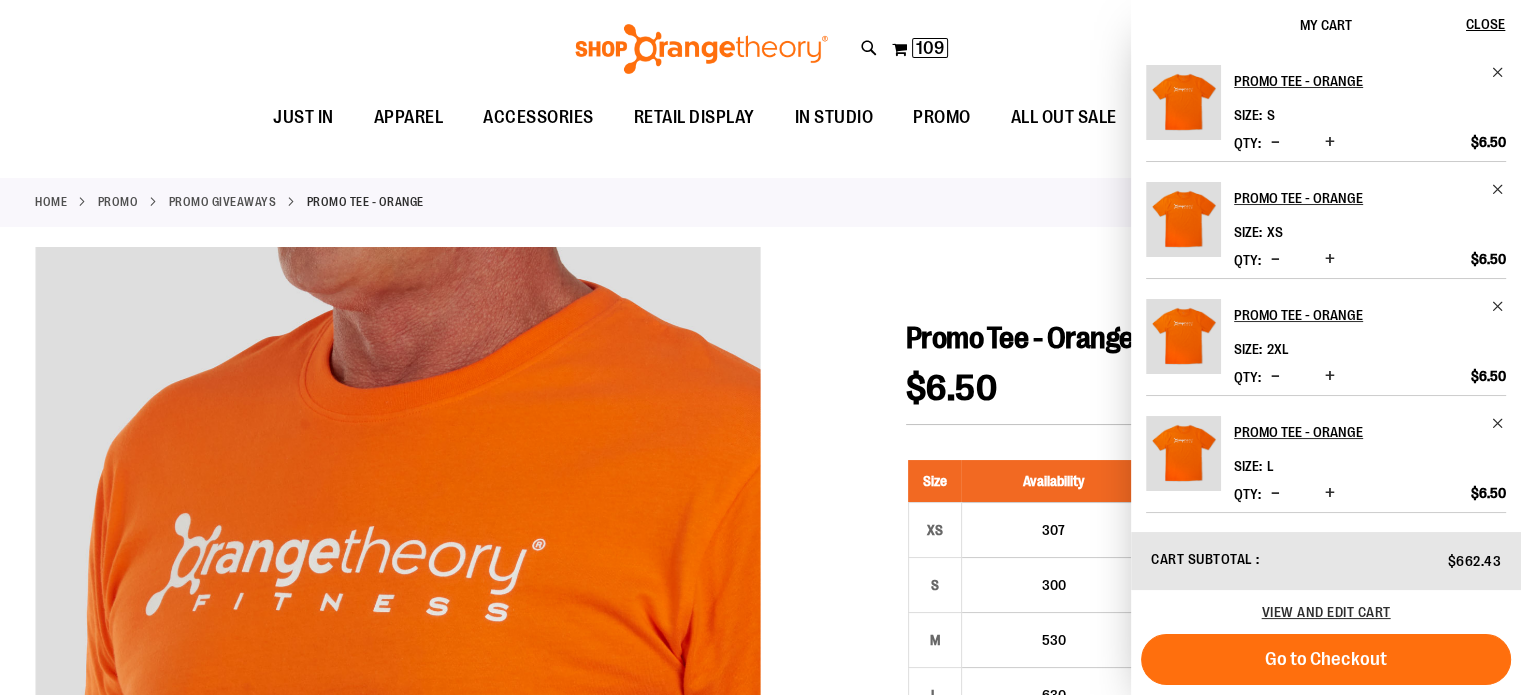 scroll, scrollTop: 0, scrollLeft: 0, axis: both 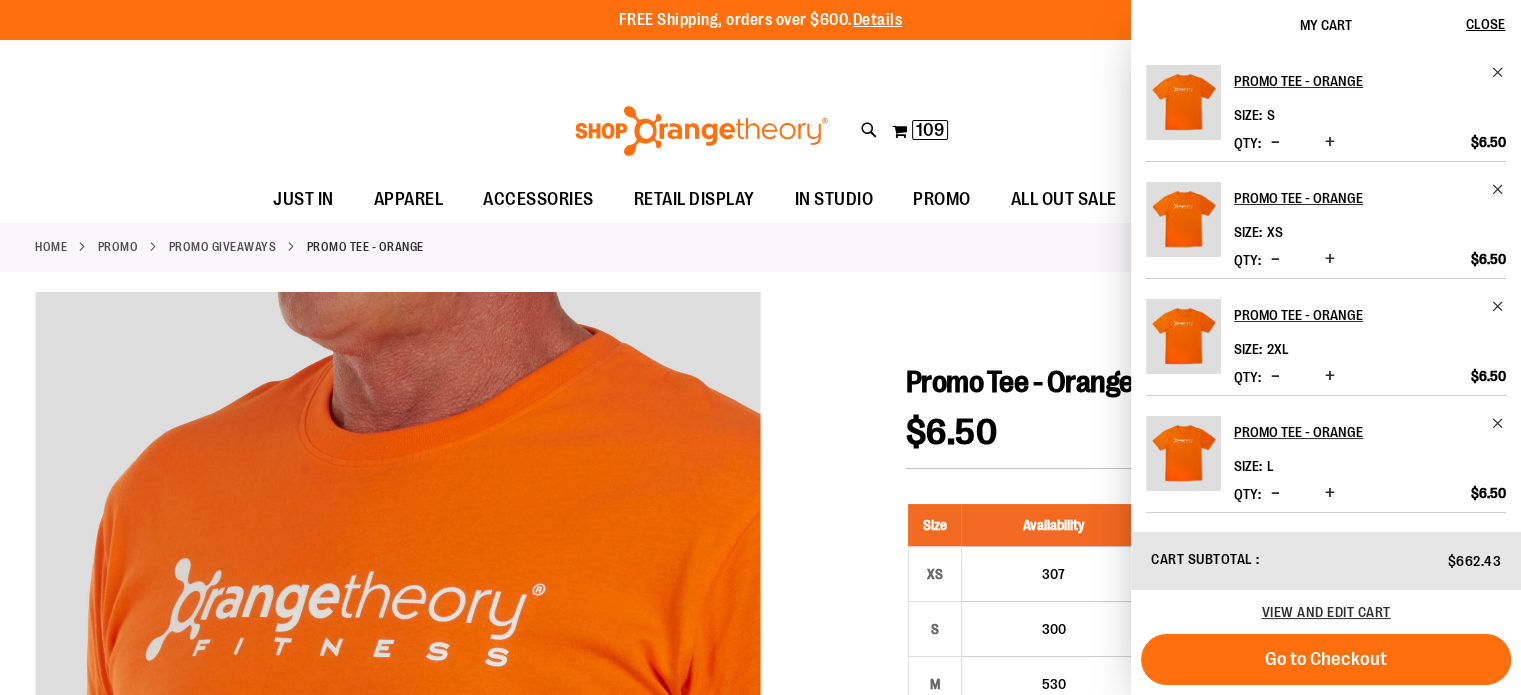 click on "Toggle Nav
Search
Popular Suggestions
Advanced Search" at bounding box center (760, 131) 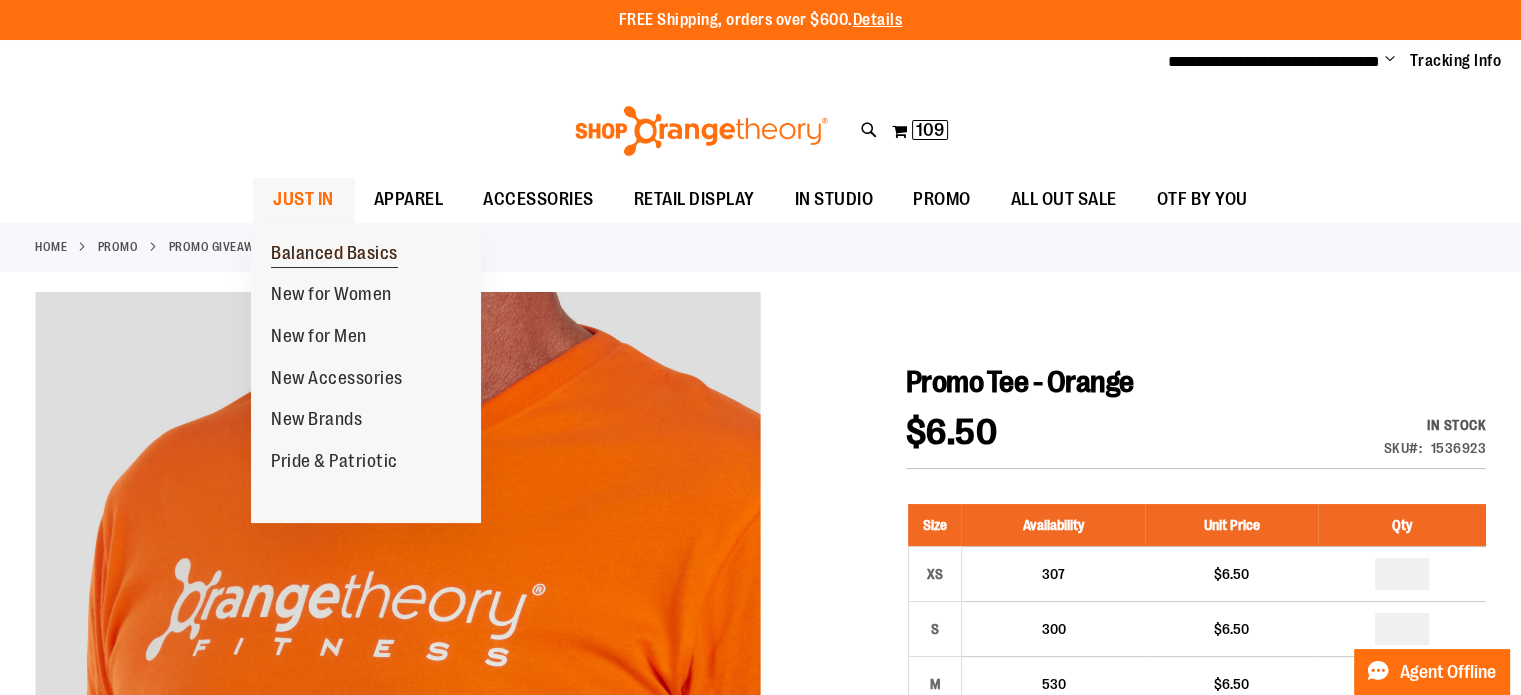 click on "Balanced Basics" at bounding box center [334, 255] 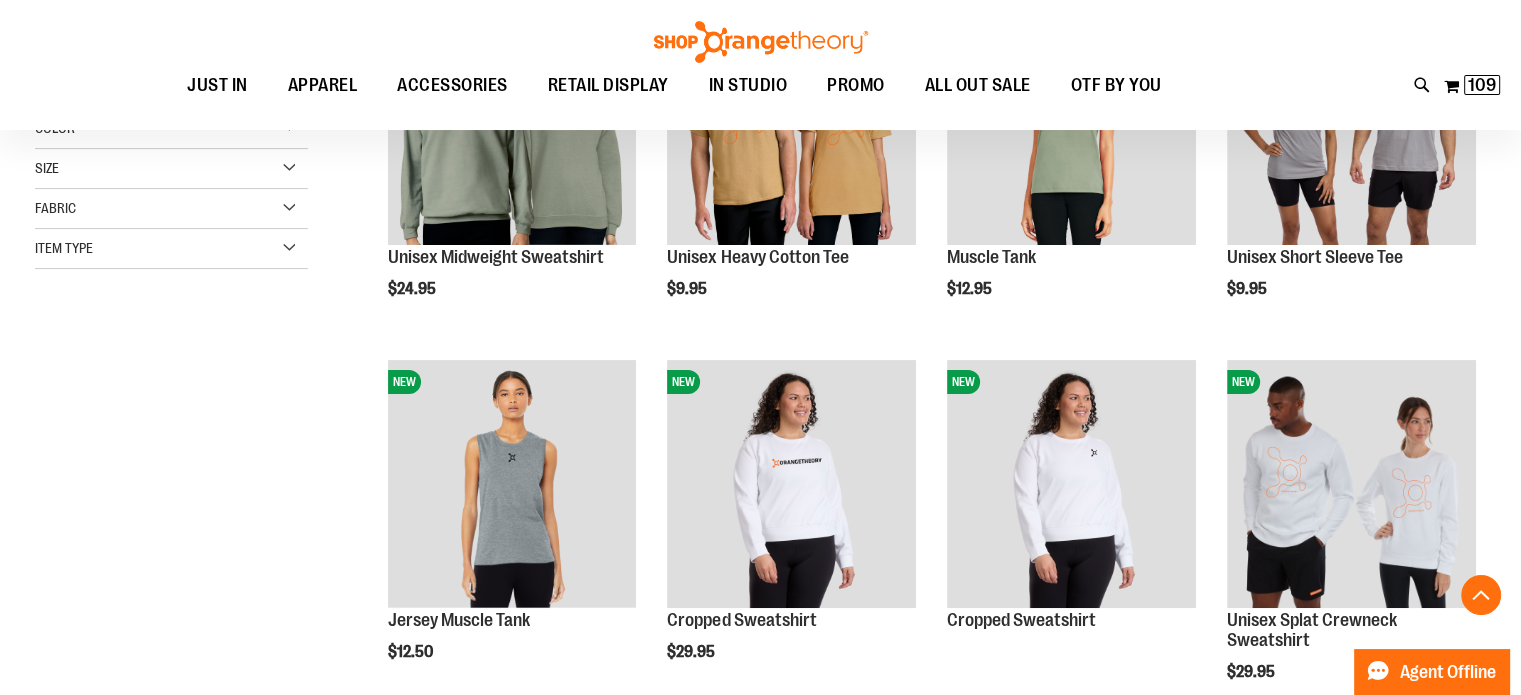 scroll, scrollTop: 0, scrollLeft: 0, axis: both 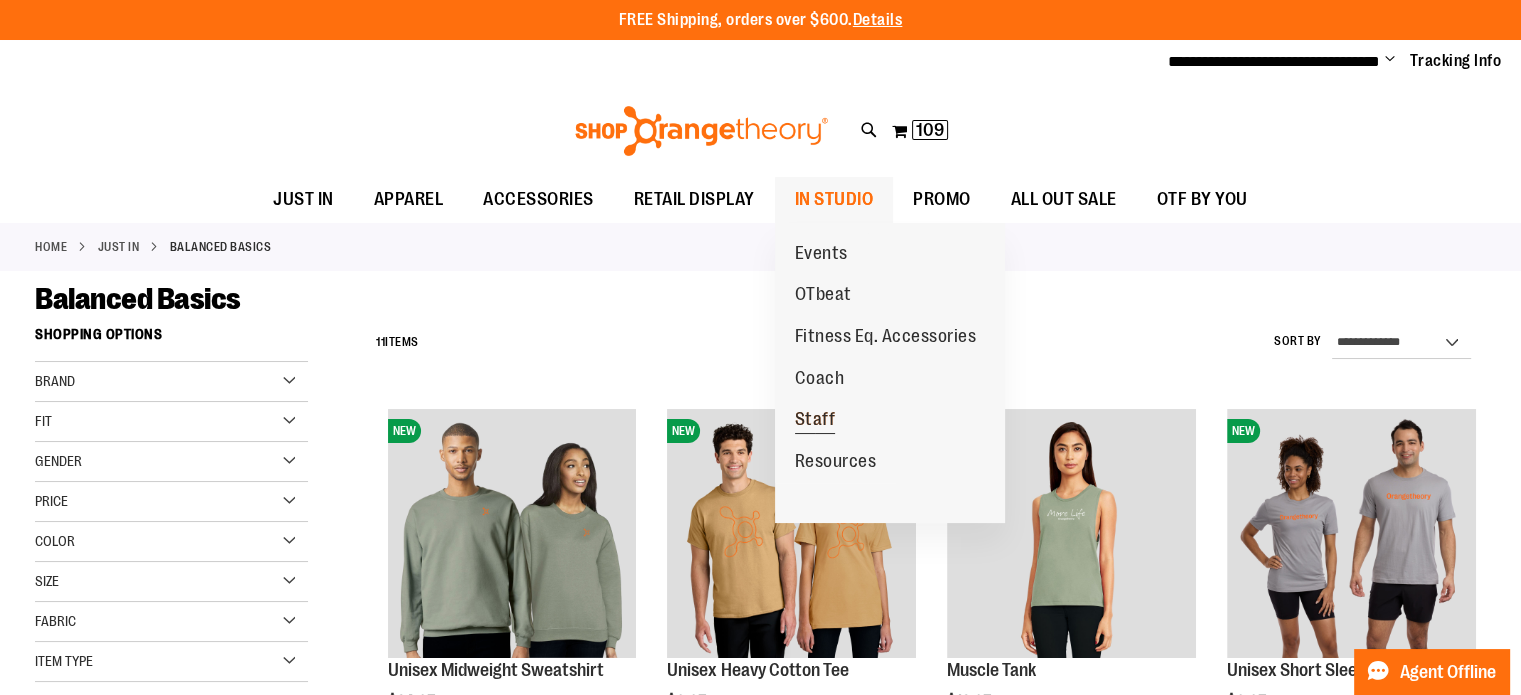 click on "Staff" at bounding box center (815, 421) 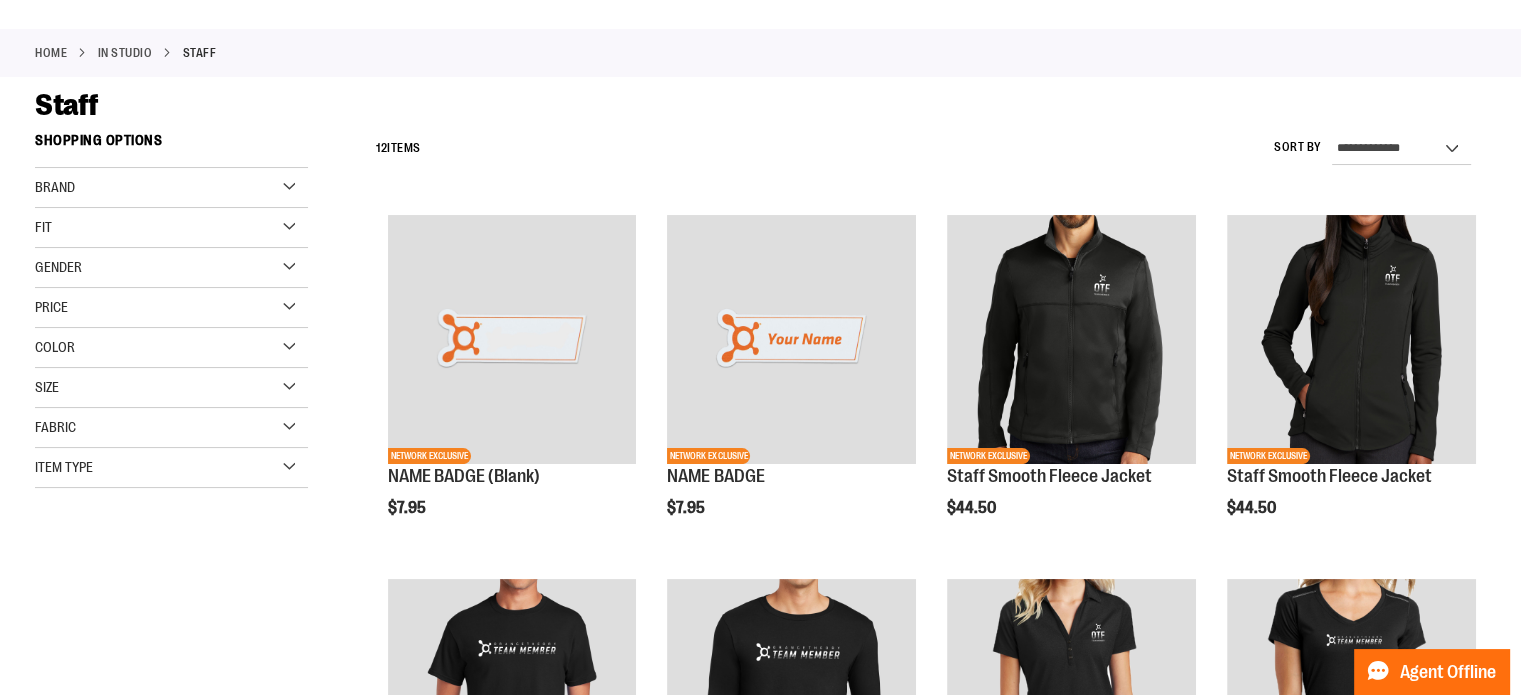 scroll, scrollTop: 0, scrollLeft: 0, axis: both 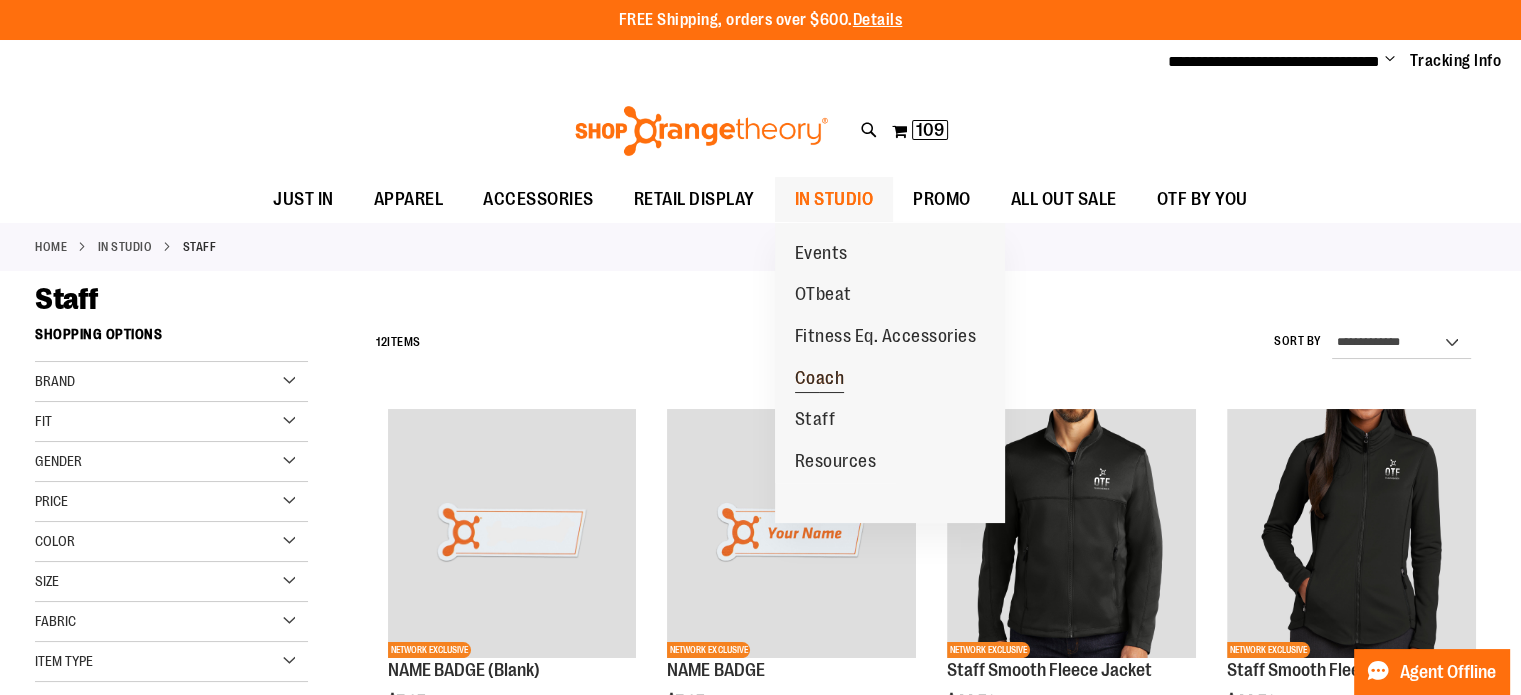 click on "Coach" at bounding box center [820, 380] 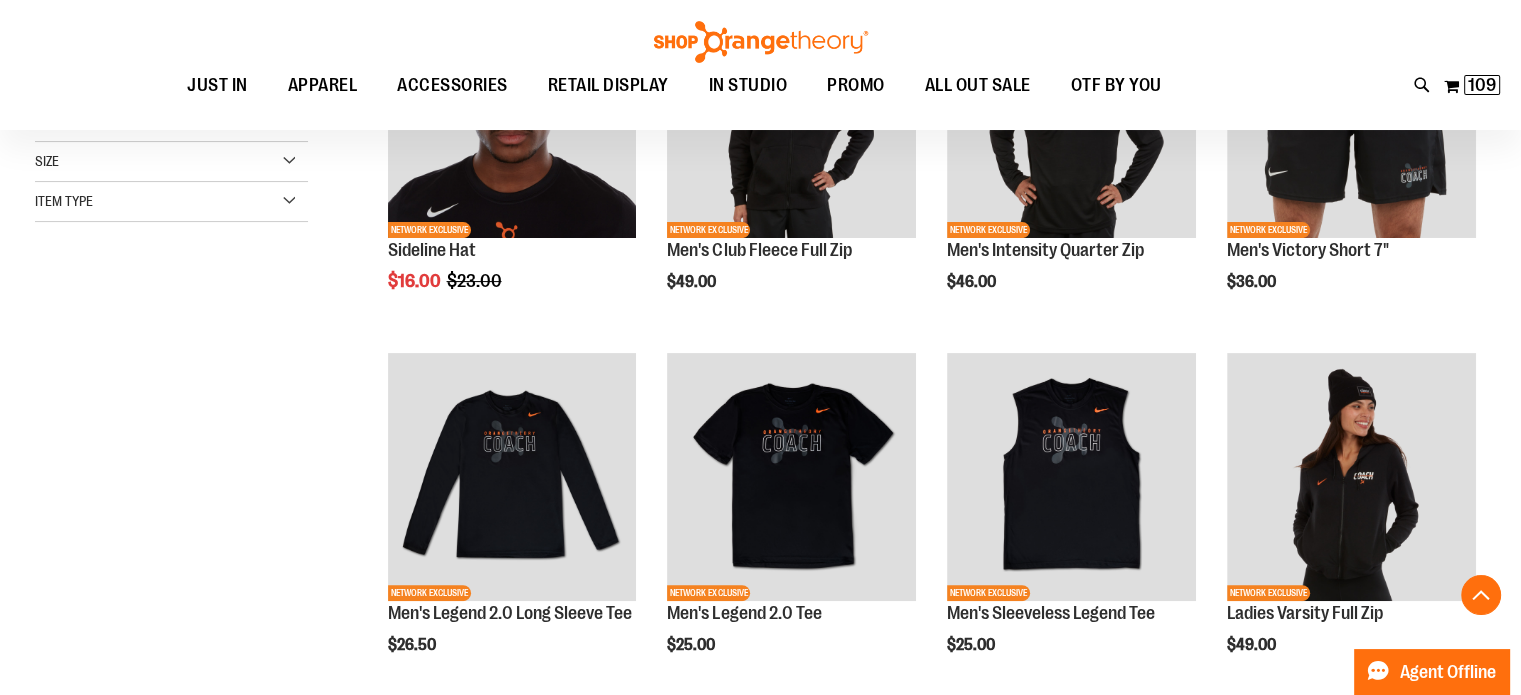 scroll, scrollTop: 523, scrollLeft: 0, axis: vertical 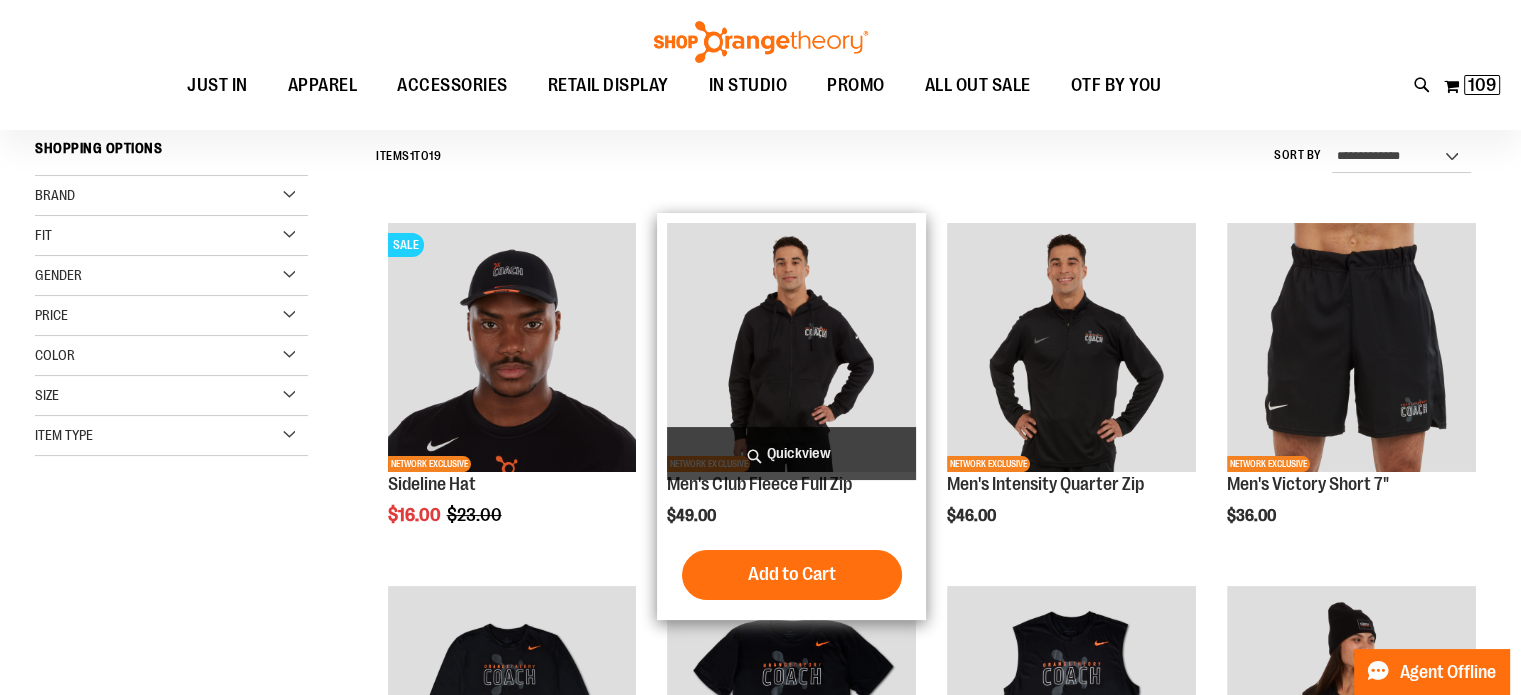 click on "Quickview" at bounding box center [791, 453] 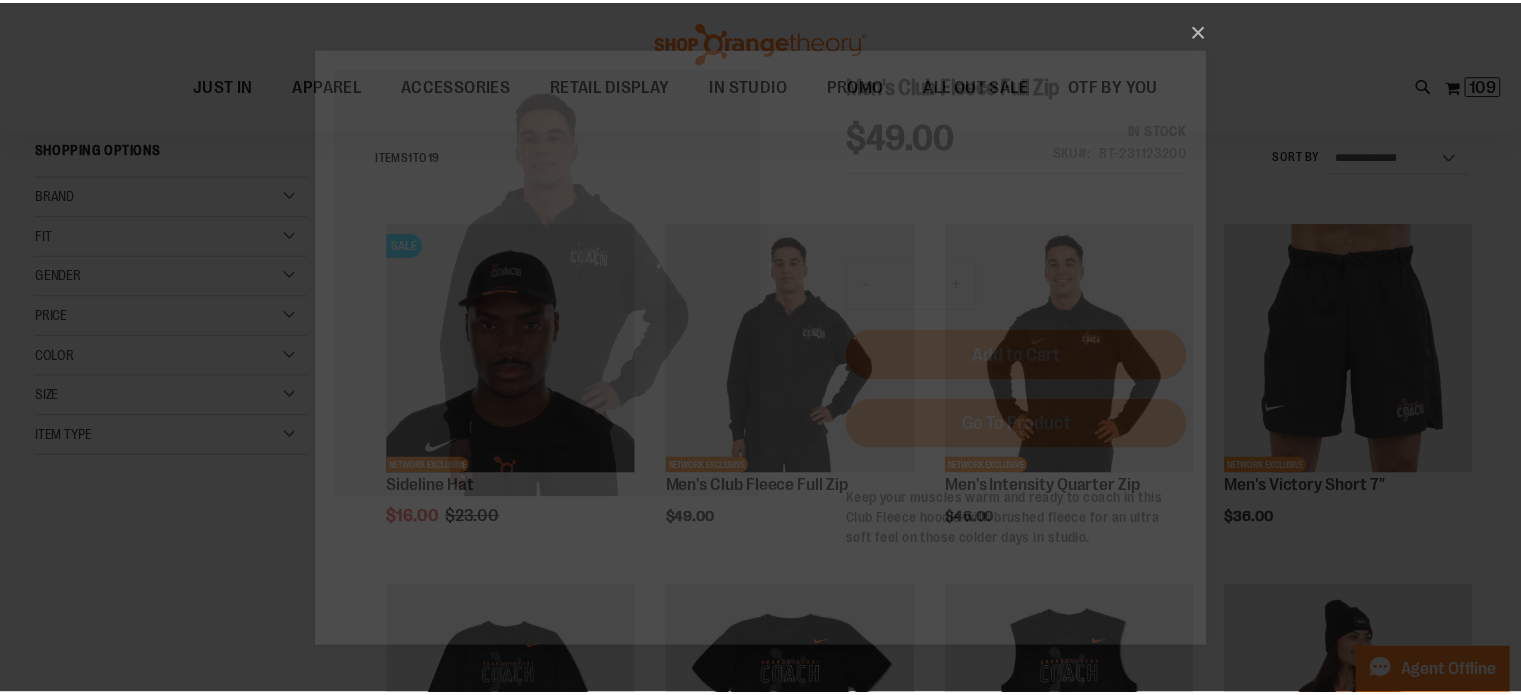 scroll, scrollTop: 0, scrollLeft: 0, axis: both 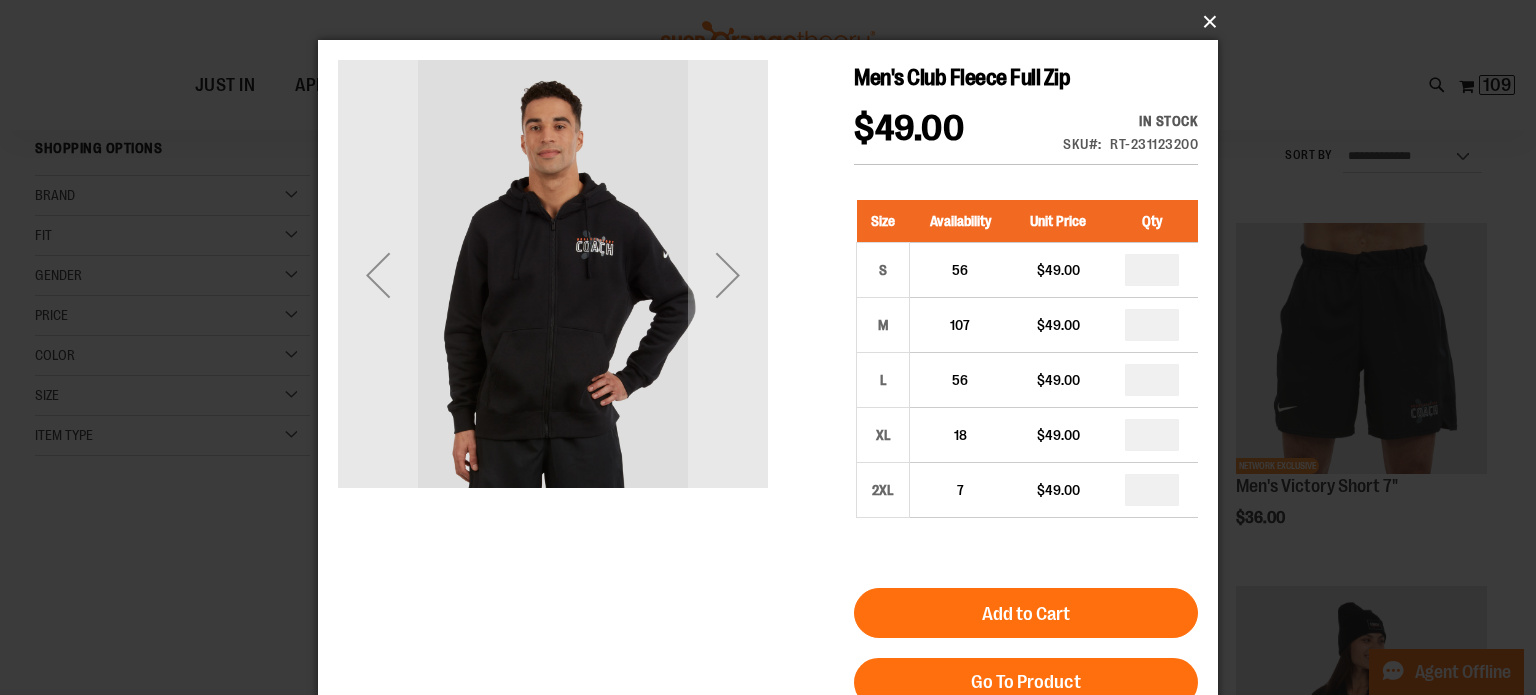 click on "×" at bounding box center (774, 22) 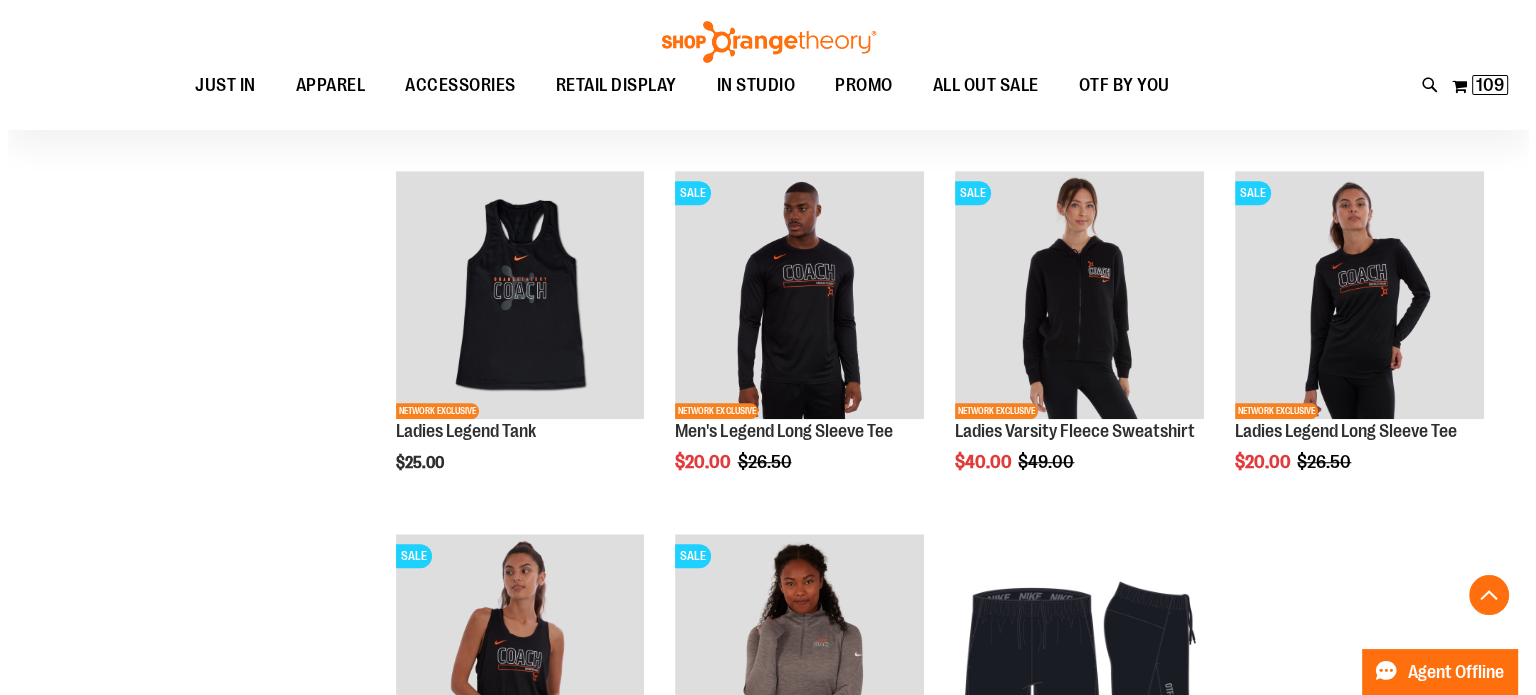 scroll, scrollTop: 1327, scrollLeft: 0, axis: vertical 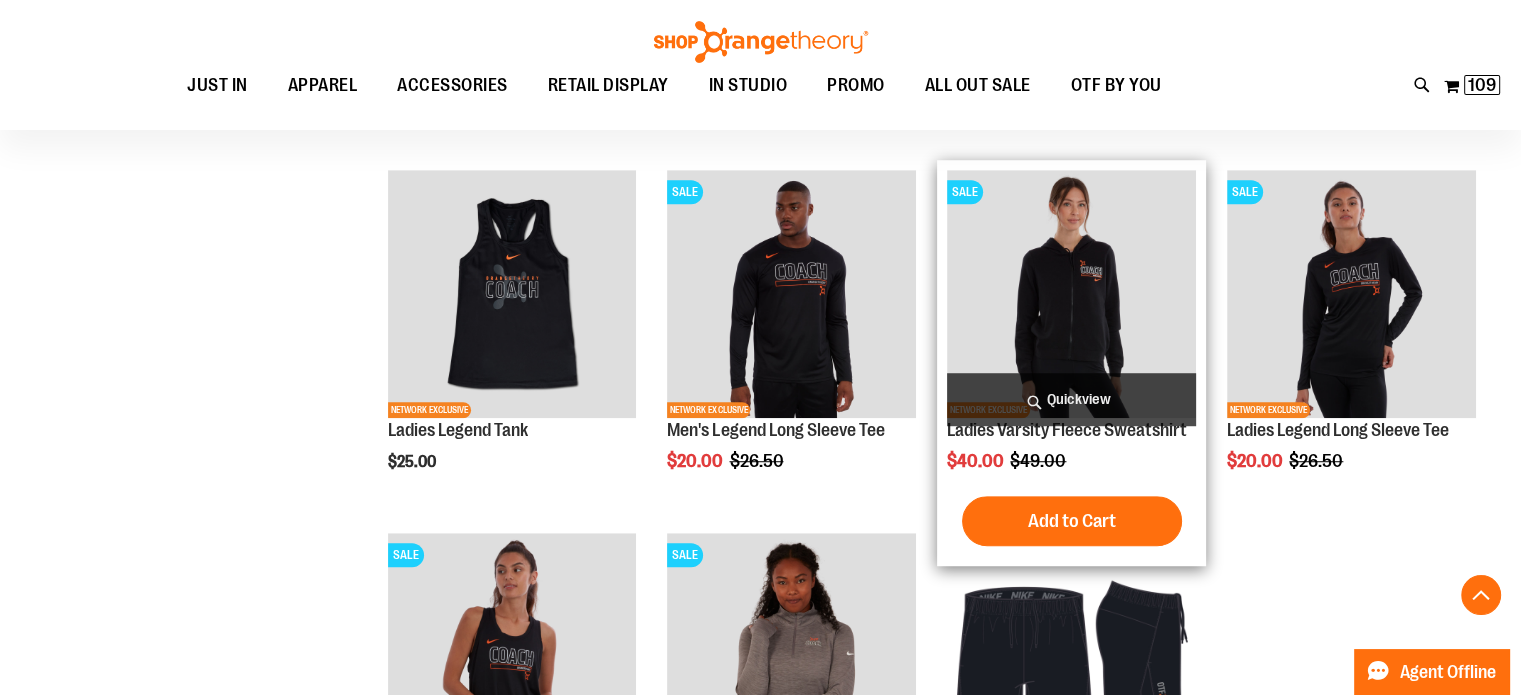 click on "Quickview" at bounding box center [1071, 399] 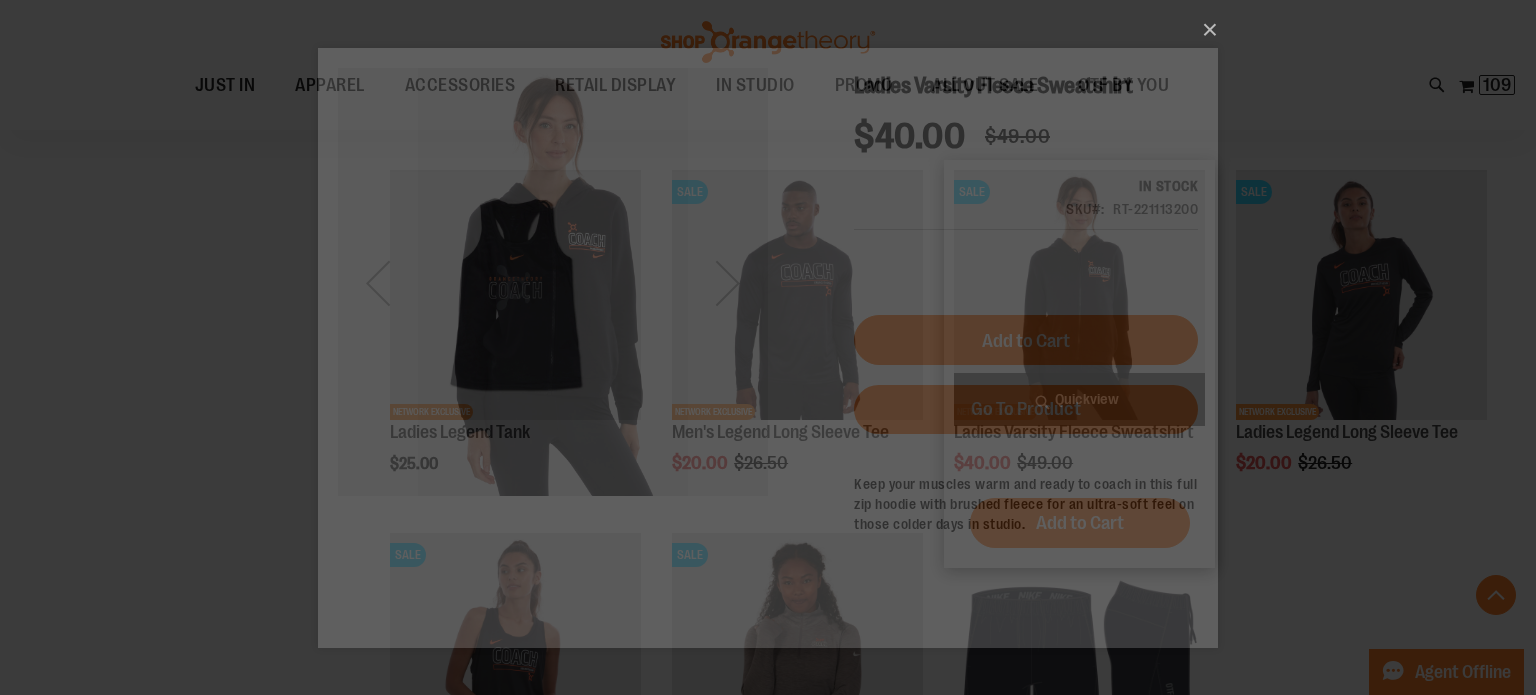 scroll, scrollTop: 0, scrollLeft: 0, axis: both 